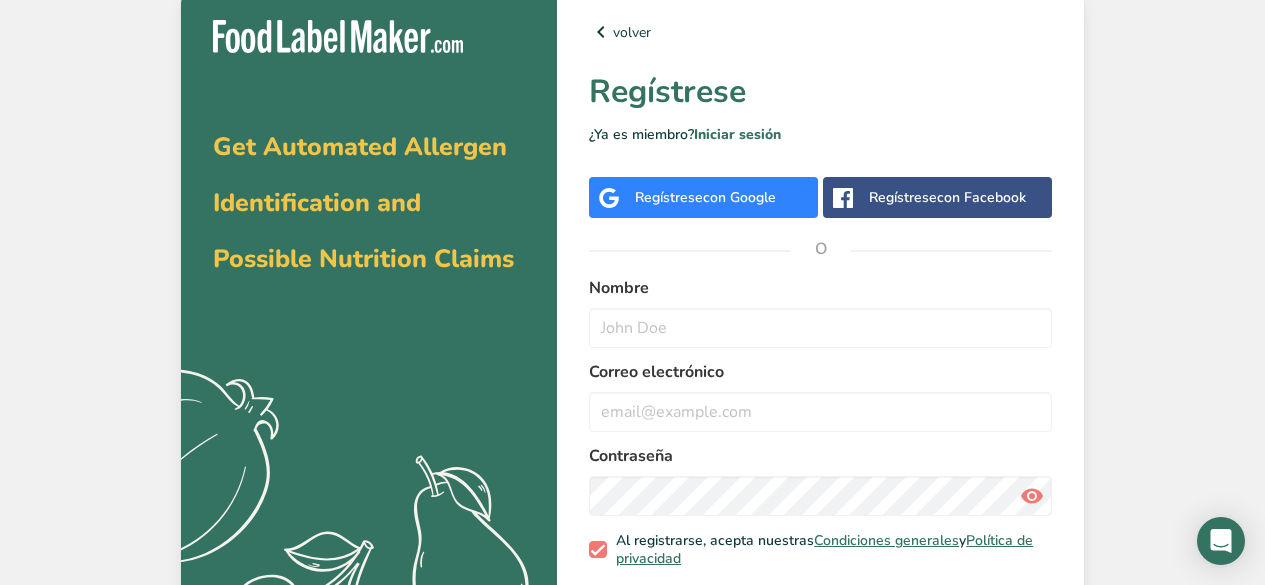 scroll, scrollTop: 0, scrollLeft: 0, axis: both 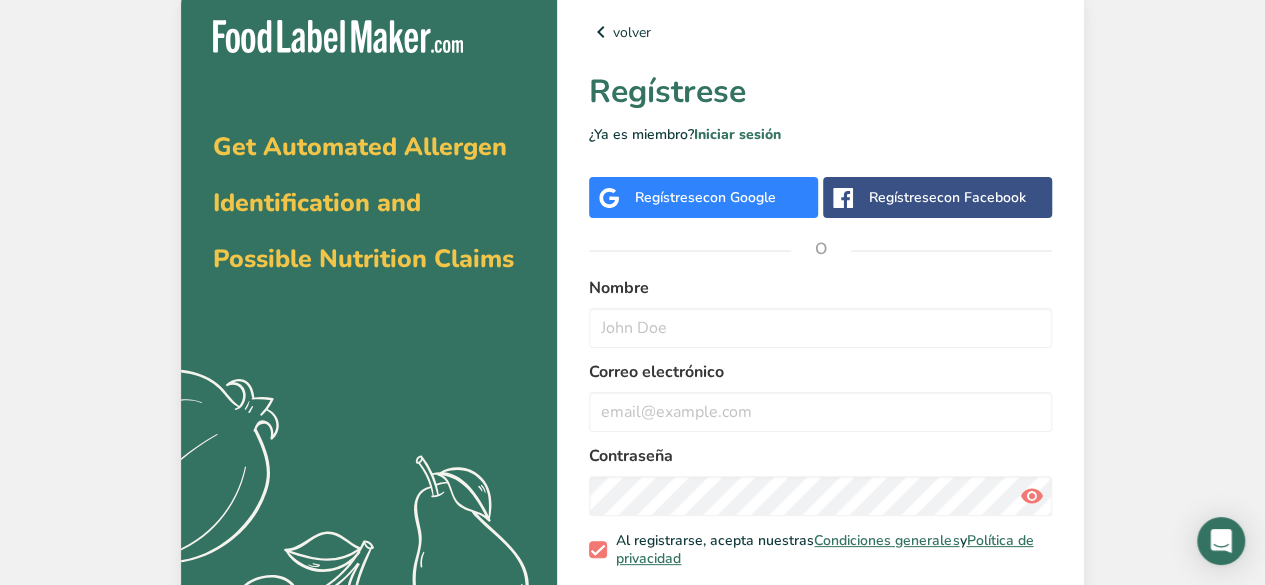 click on "Regístrese  con Google" at bounding box center [705, 197] 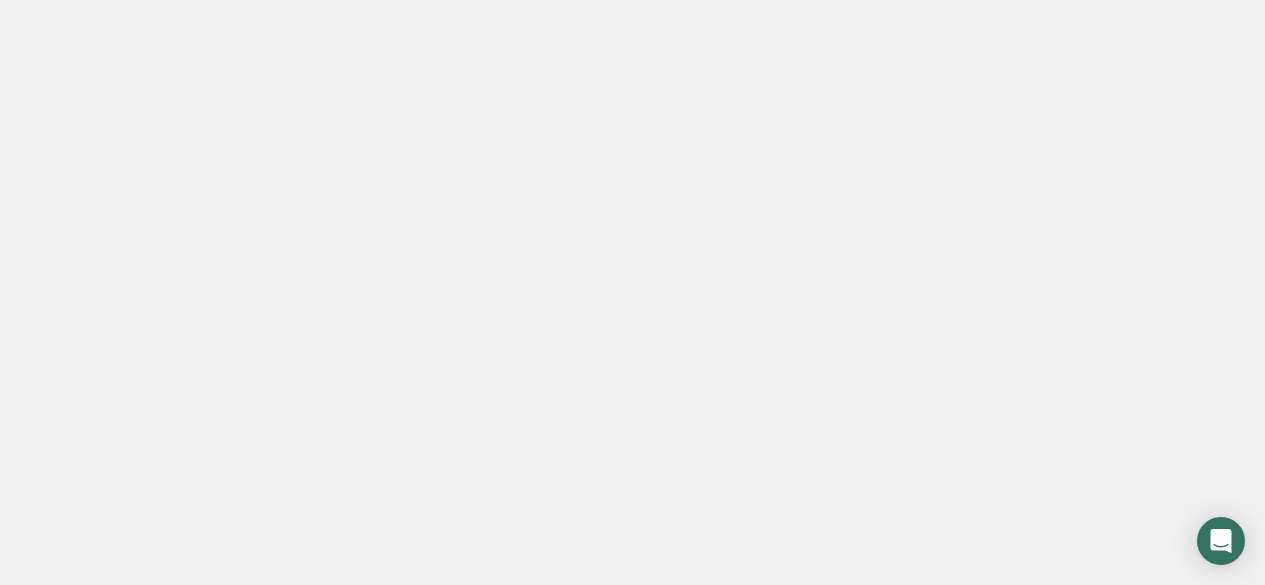scroll, scrollTop: 0, scrollLeft: 0, axis: both 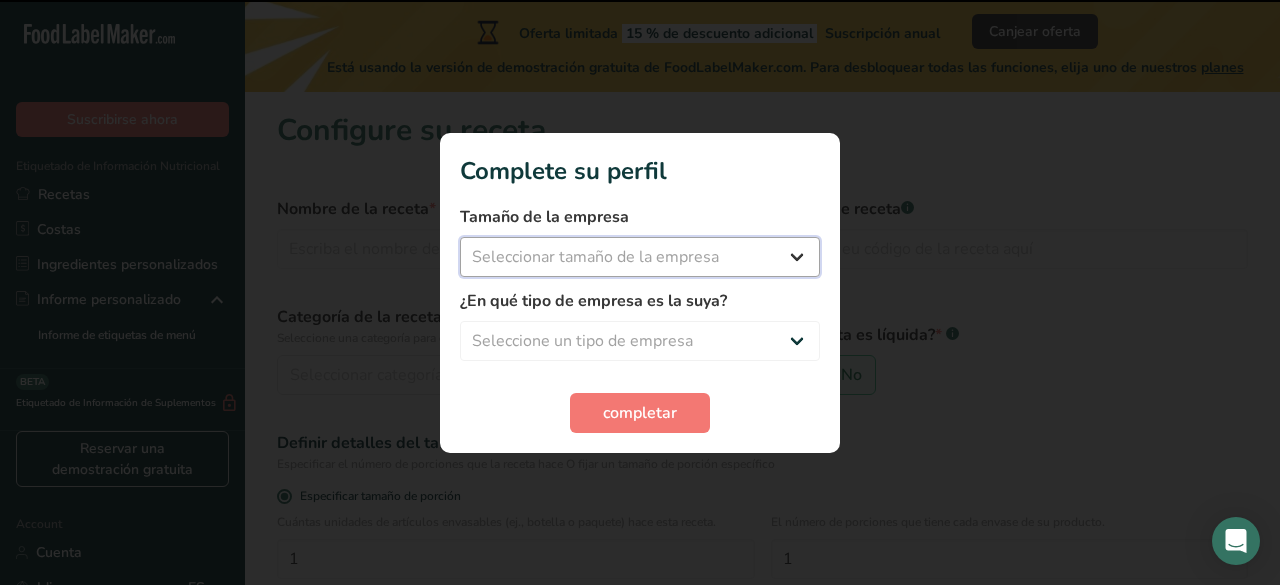 click on "Seleccionar tamaño de la empresa
Menos de 10 empleados
De 10 a 50 empleados
De 51 a 500 empleados
Más de 500 empleados" at bounding box center [640, 257] 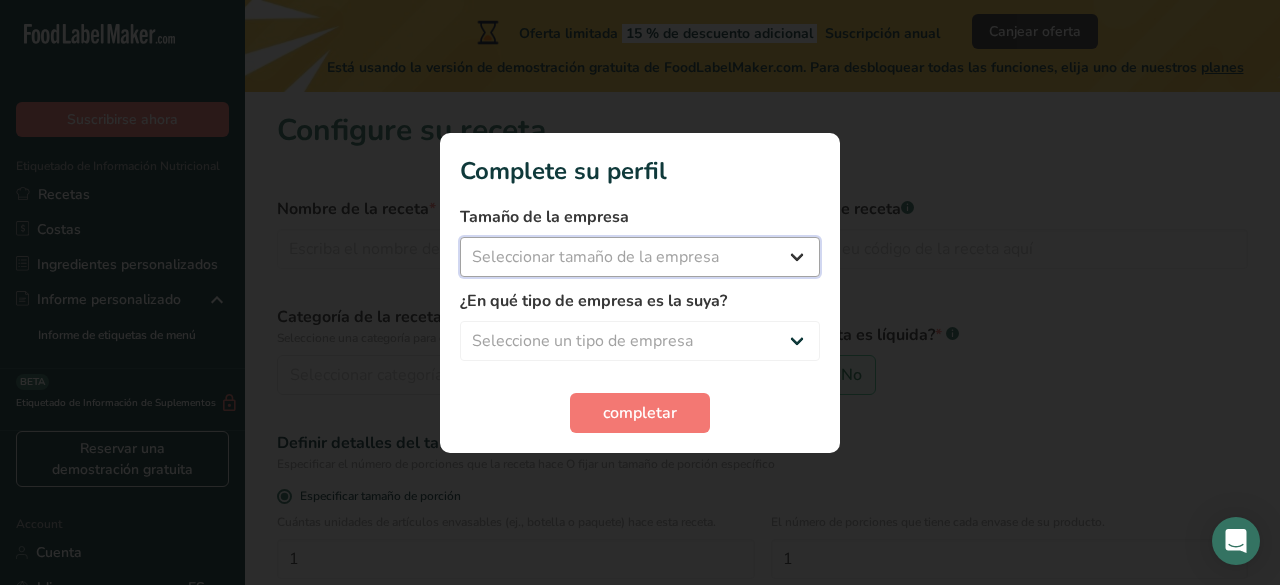 select on "1" 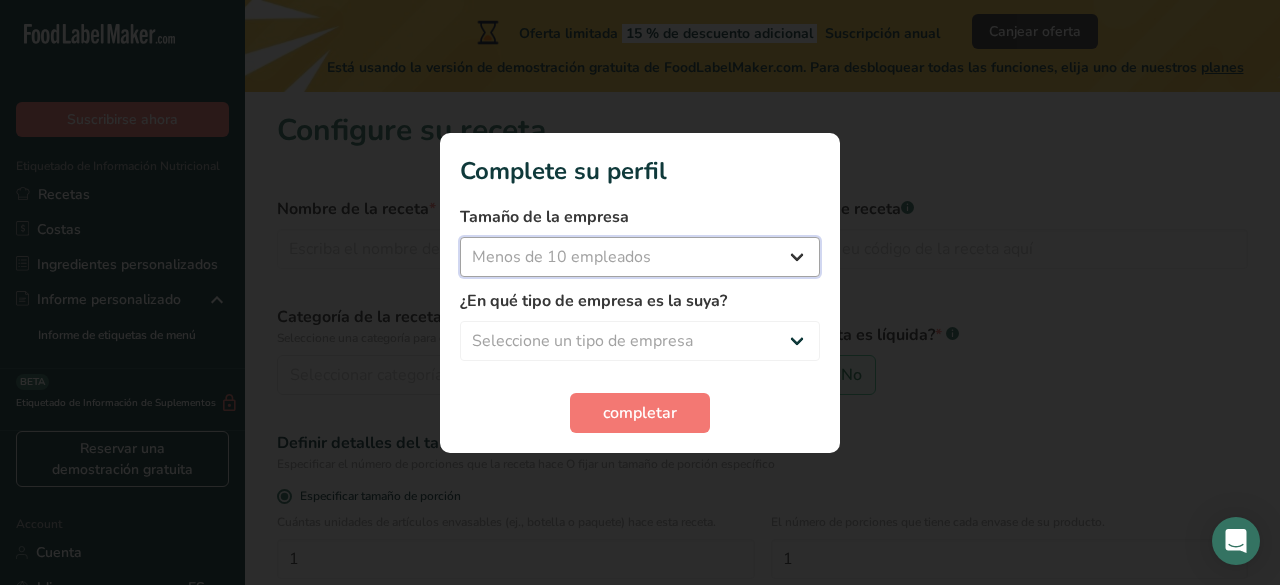 click on "Seleccionar tamaño de la empresa
Menos de 10 empleados
De 10 a 50 empleados
De 51 a 500 empleados
Más de 500 empleados" at bounding box center (640, 257) 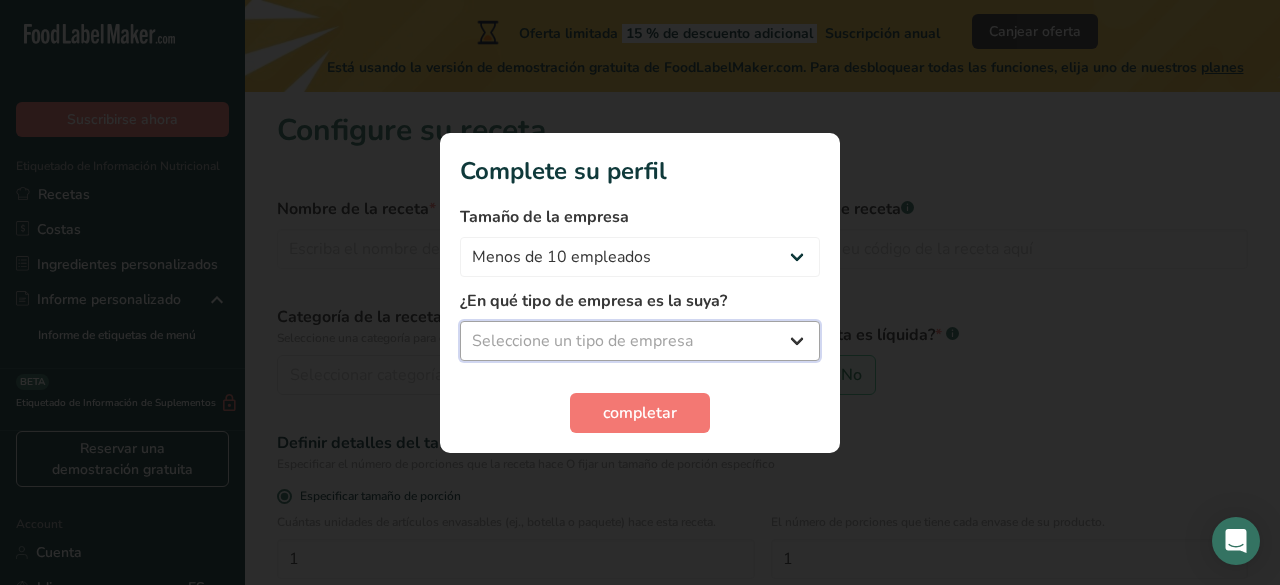 click on "Seleccione un tipo de empresa
Fabricante de alimentos envasados
Restaurante y cafetería
Panadería
Empresa de comidas preparadas y cáterin
Nutricionista
Bloguero gastronómico
Entrenador personal
Otro" at bounding box center [640, 341] 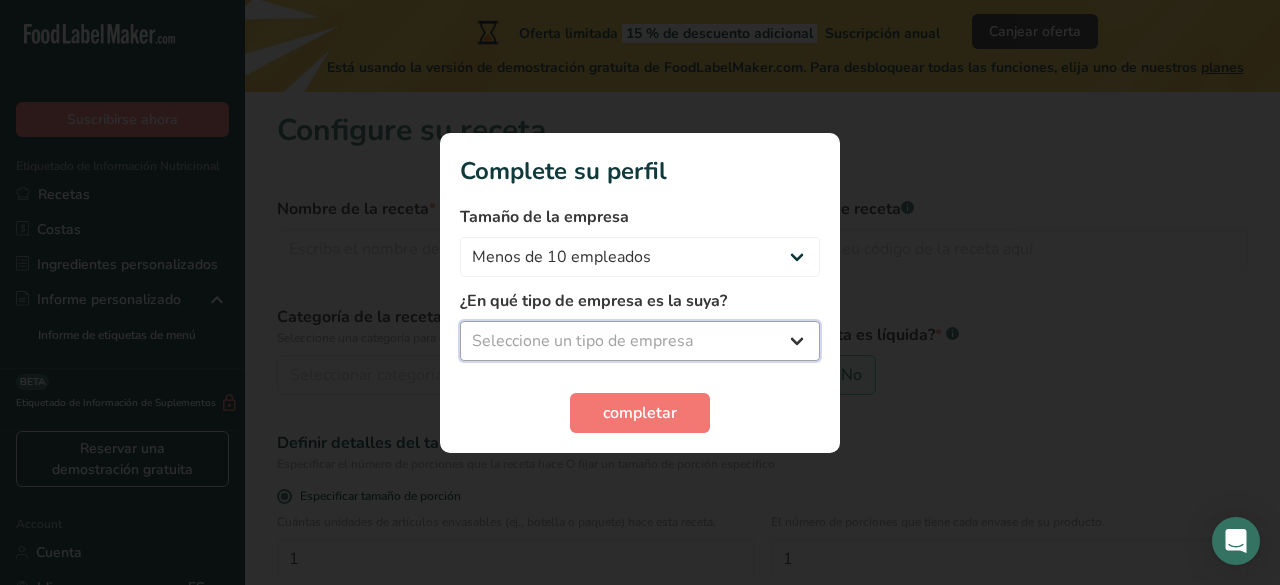 select on "1" 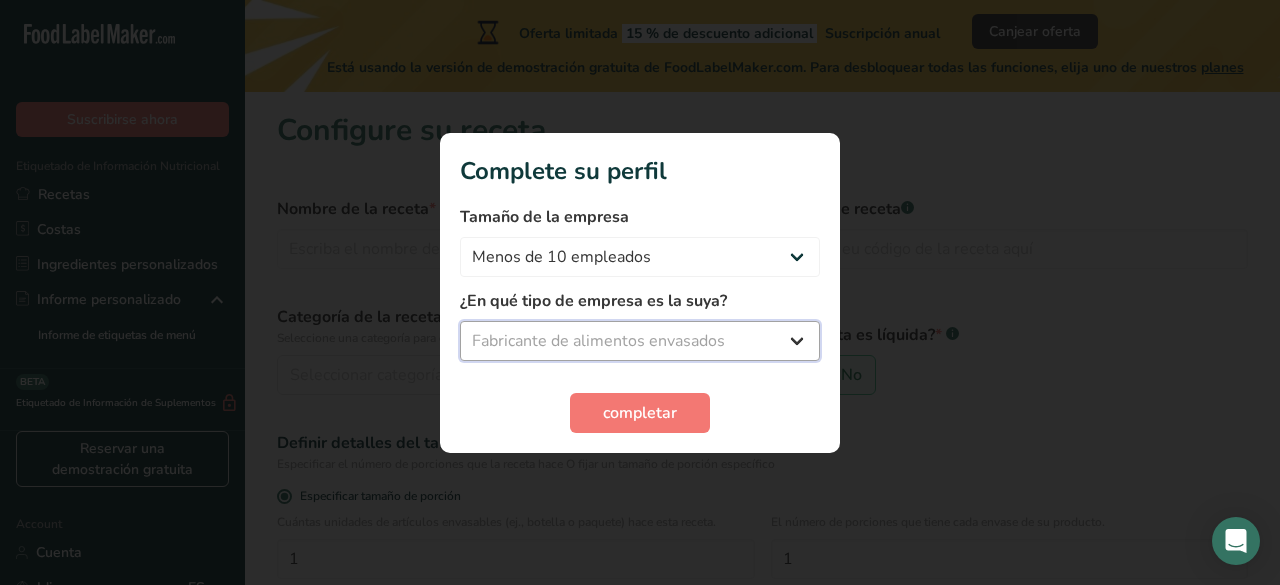 click on "Seleccione un tipo de empresa
Fabricante de alimentos envasados
Restaurante y cafetería
Panadería
Empresa de comidas preparadas y cáterin
Nutricionista
Bloguero gastronómico
Entrenador personal
Otro" at bounding box center (640, 341) 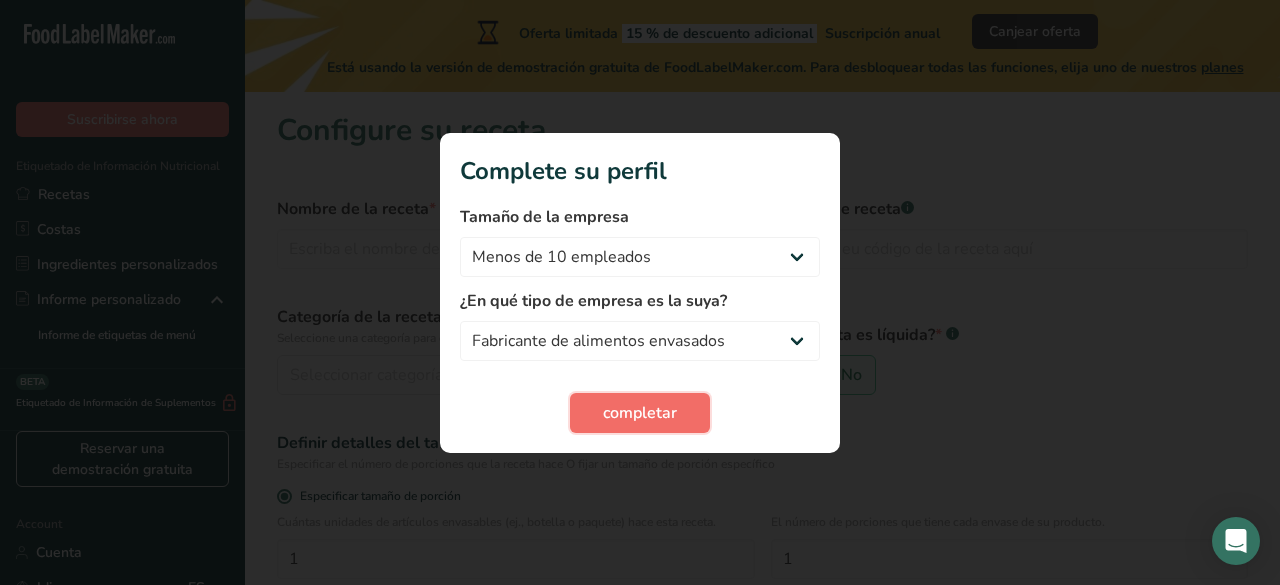 click on "completar" at bounding box center [640, 413] 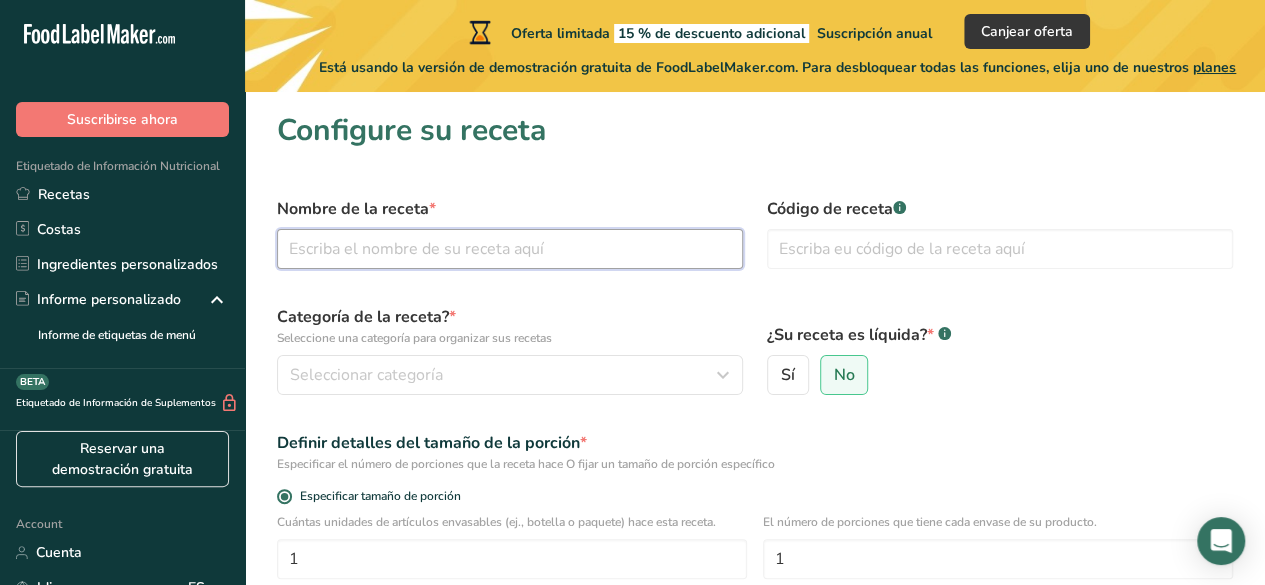 click at bounding box center [510, 249] 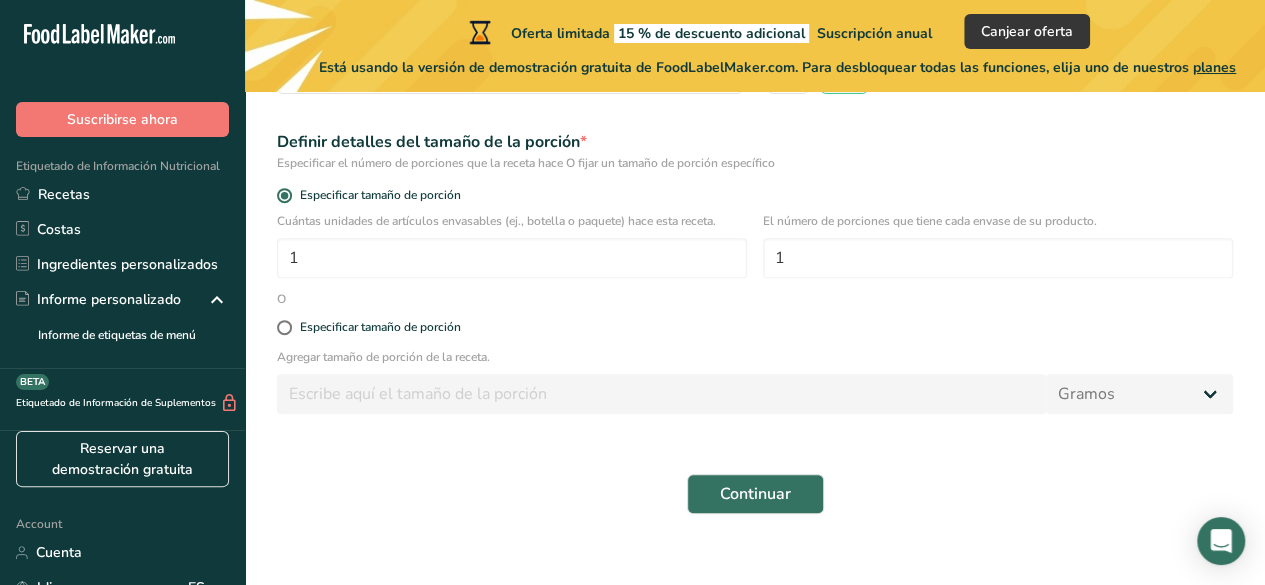 scroll, scrollTop: 326, scrollLeft: 0, axis: vertical 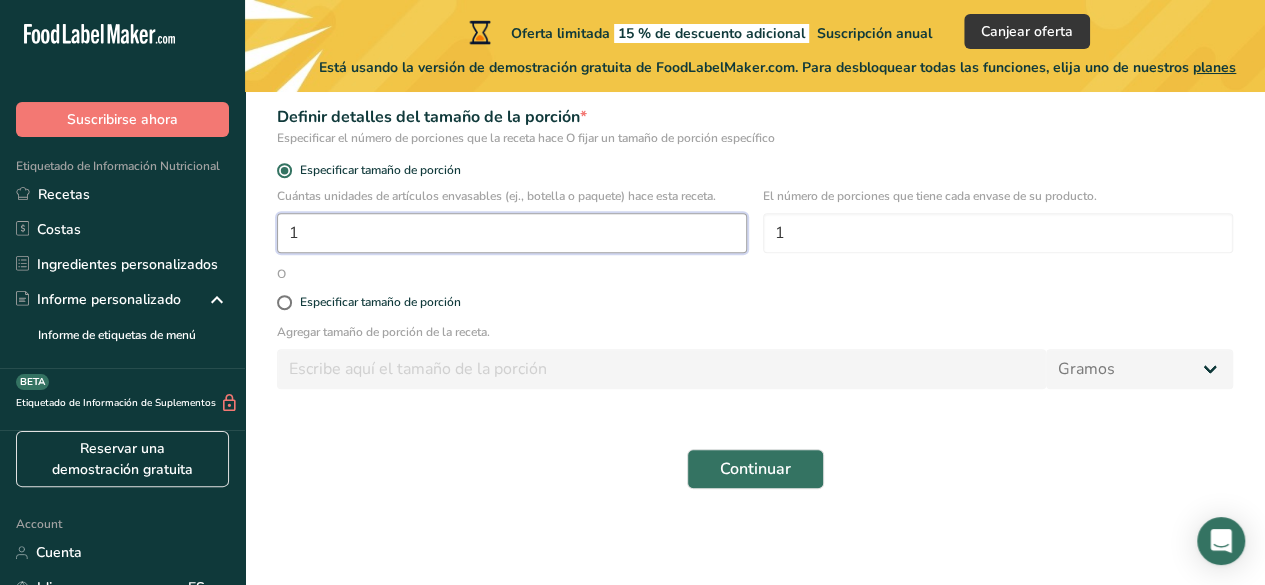 click on "1" at bounding box center [512, 233] 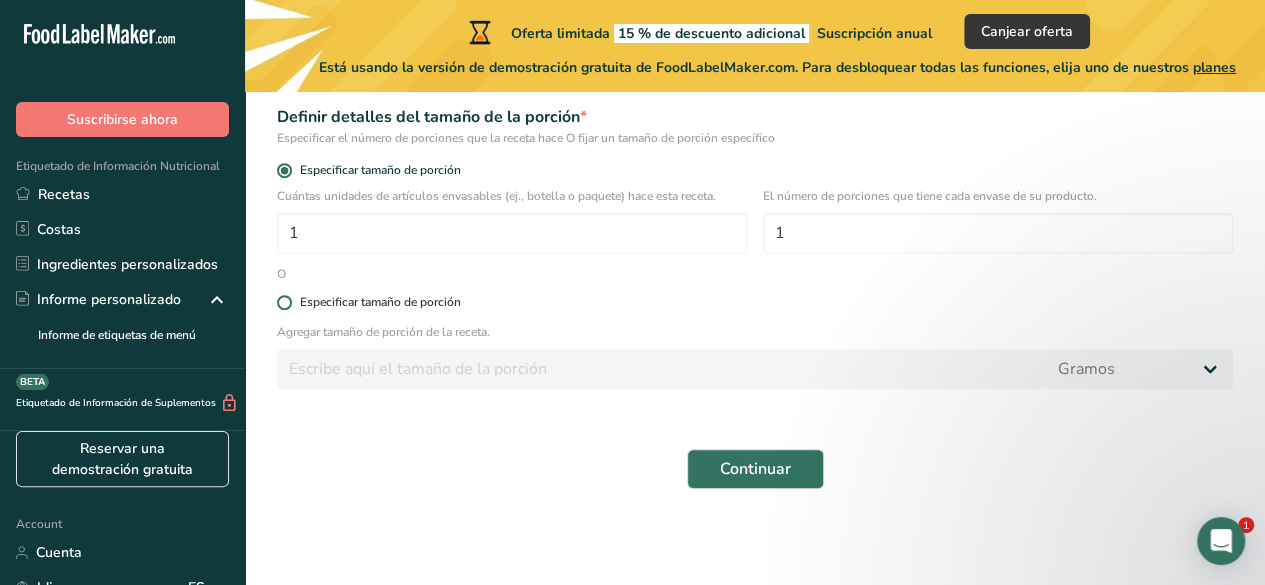 click on "Especificar tamaño de porción" at bounding box center (380, 302) 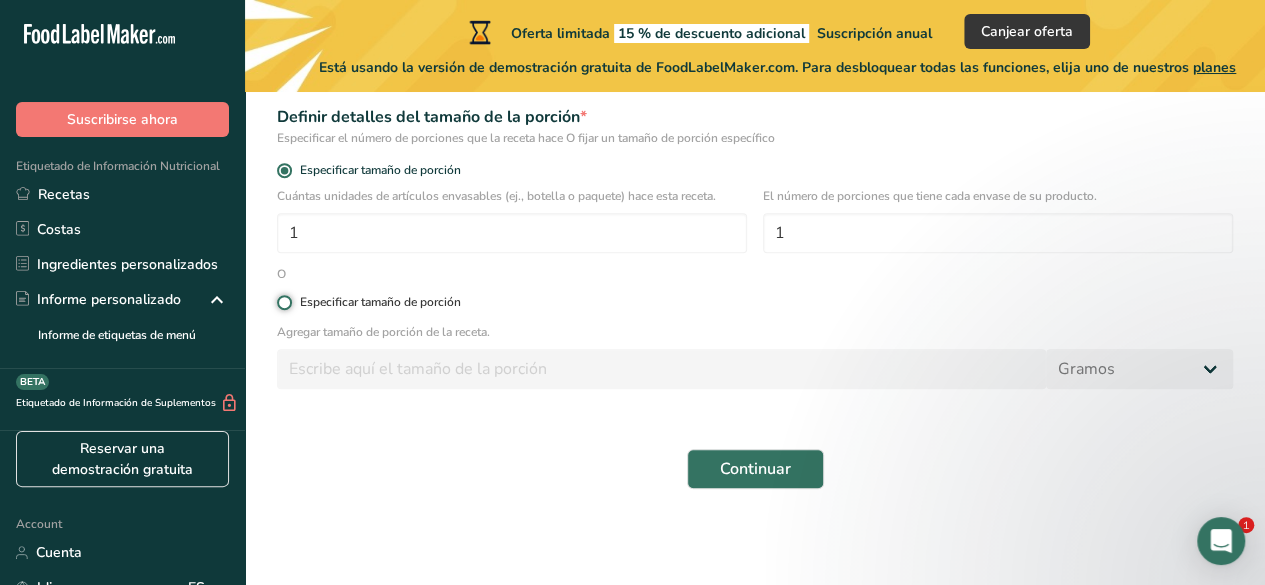click on "Especificar tamaño de porción" at bounding box center (283, 302) 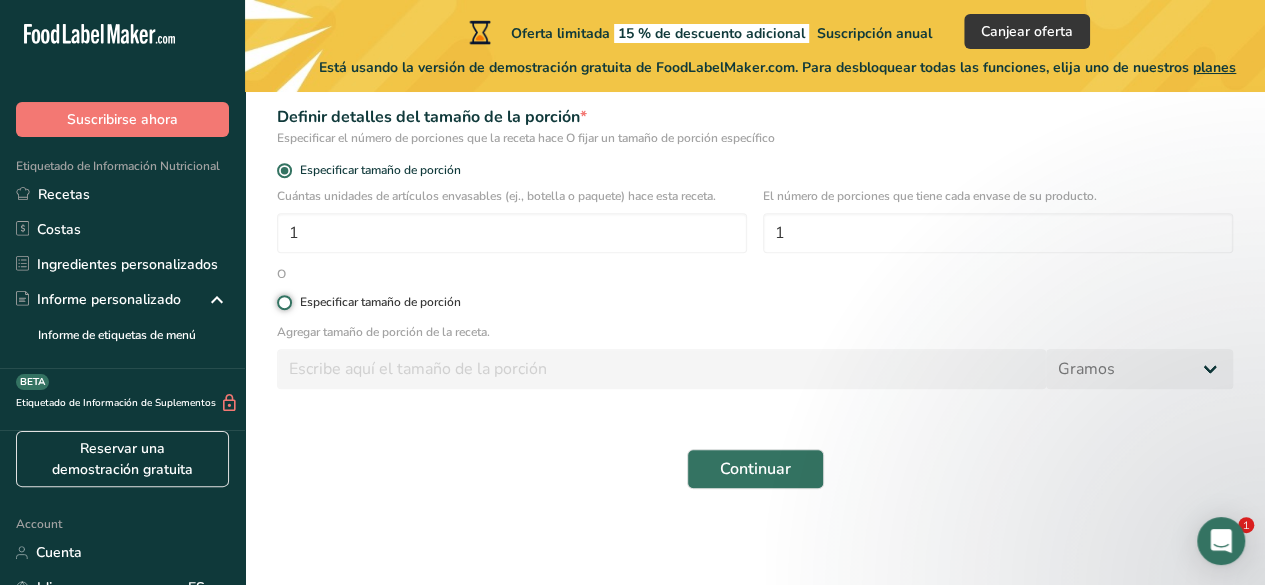 radio on "true" 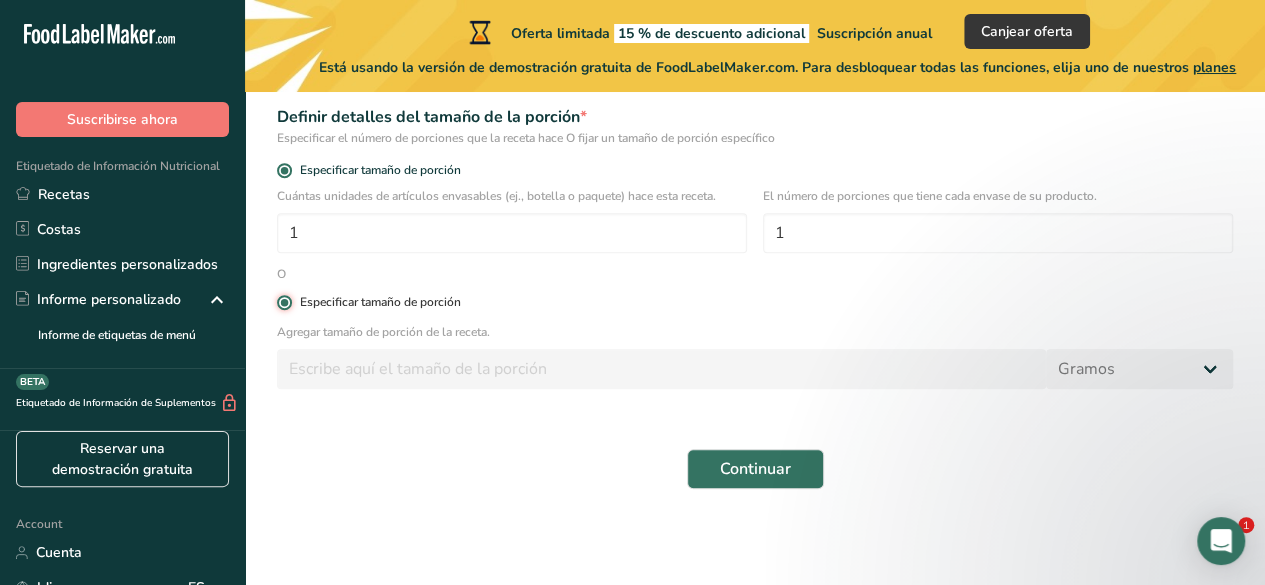 radio on "false" 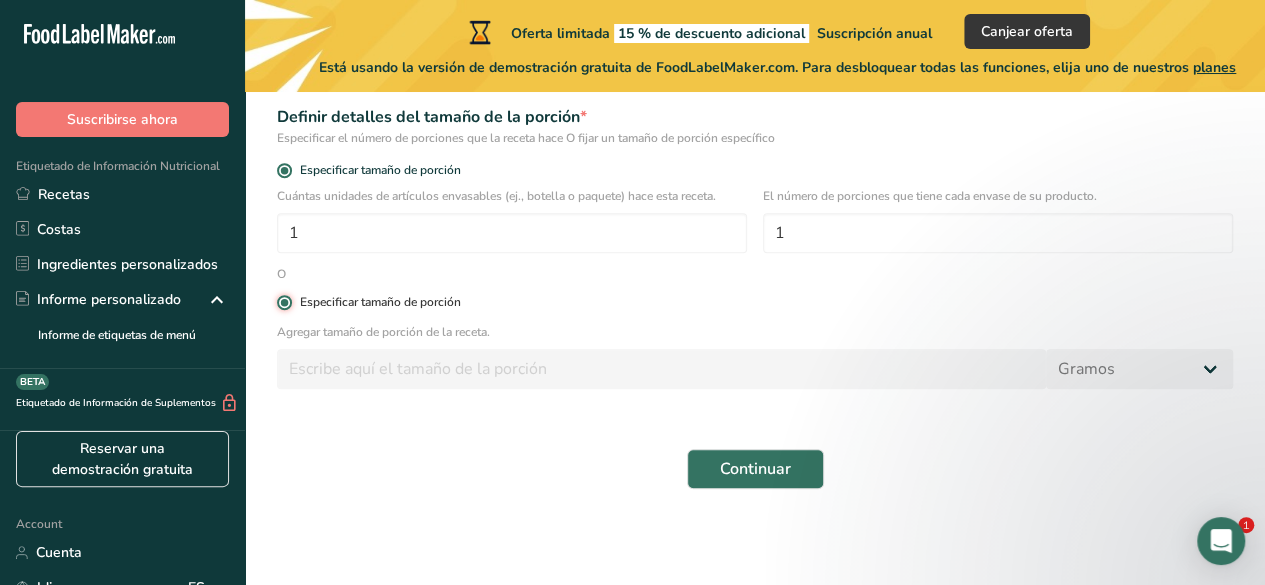 type 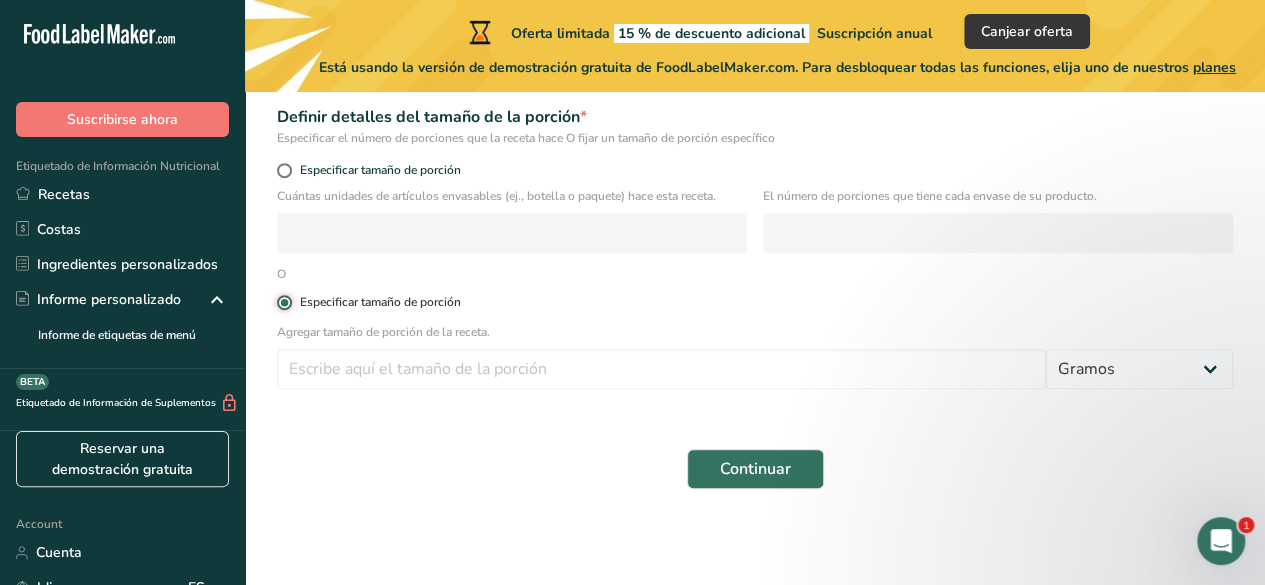 scroll, scrollTop: 0, scrollLeft: 0, axis: both 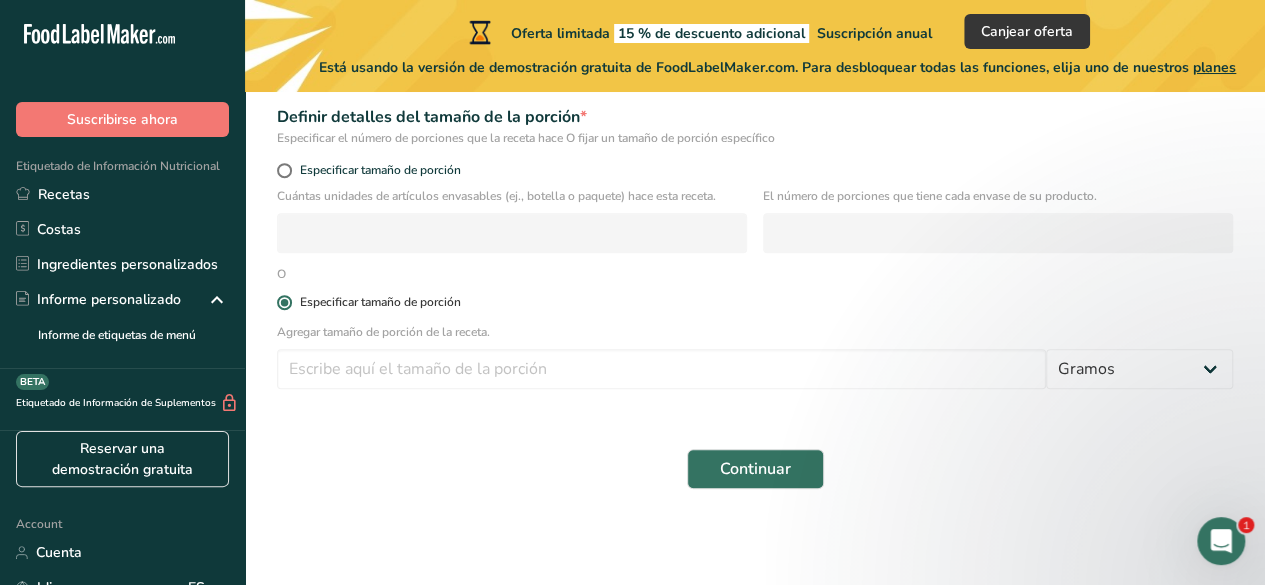 click on "Especificar tamaño de porción" at bounding box center [380, 302] 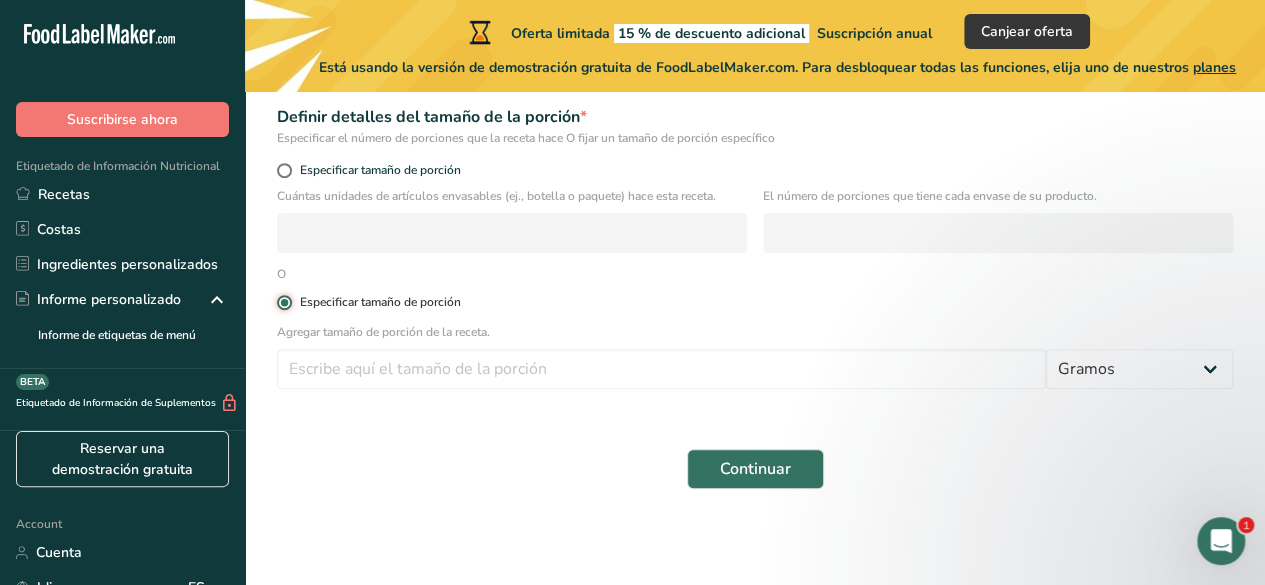 click on "Especificar tamaño de porción" at bounding box center [283, 302] 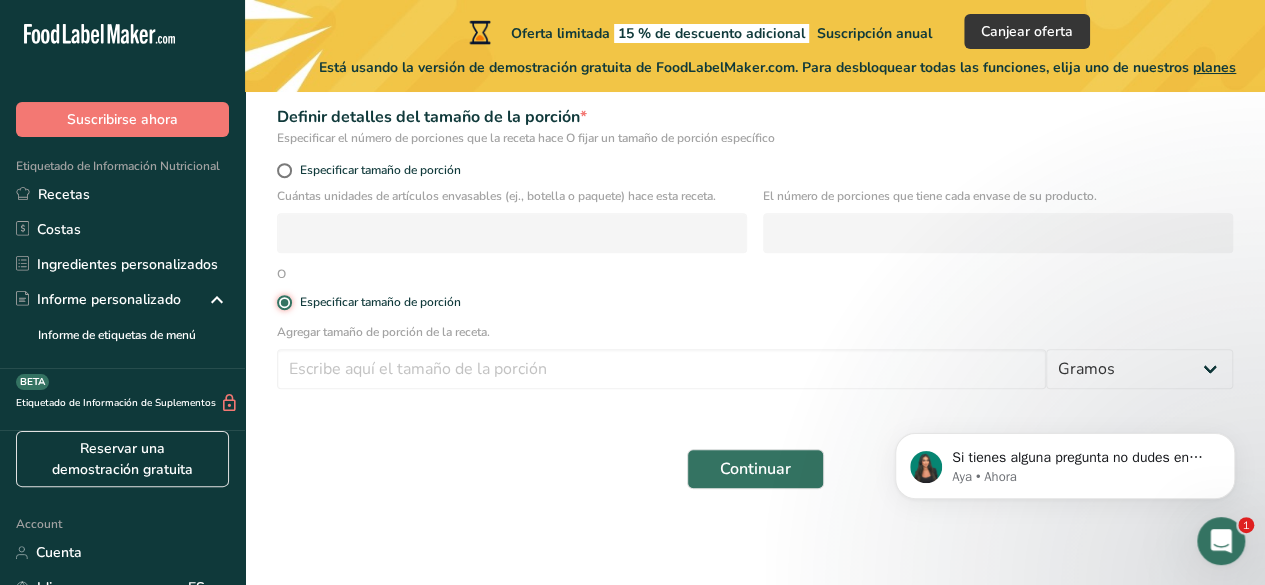 scroll, scrollTop: 0, scrollLeft: 0, axis: both 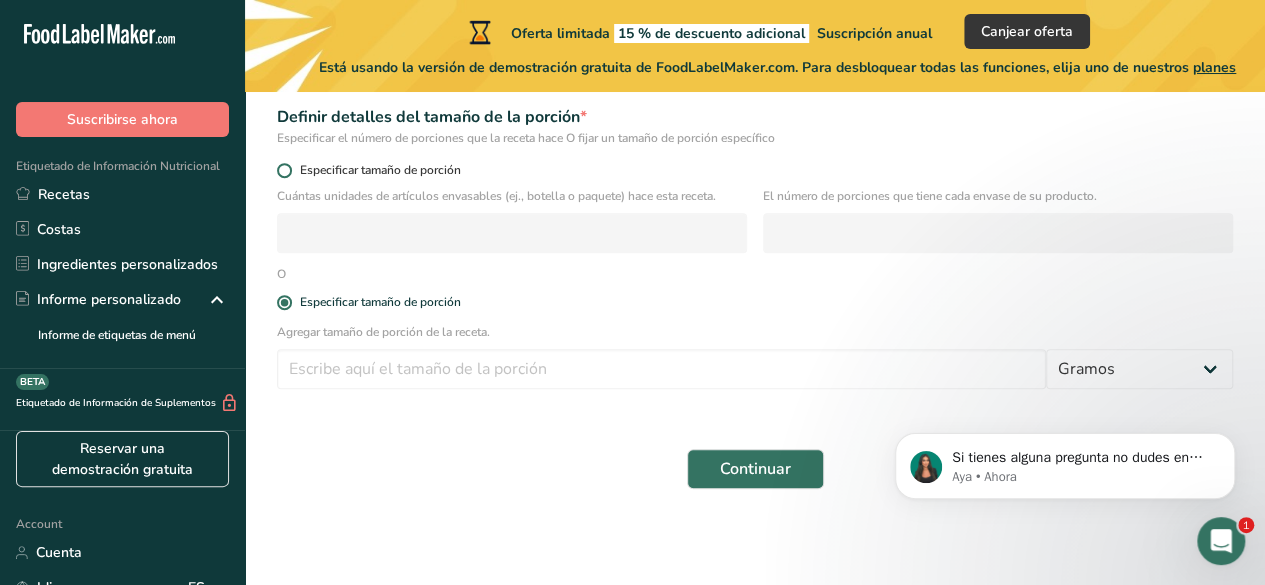 click at bounding box center [284, 170] 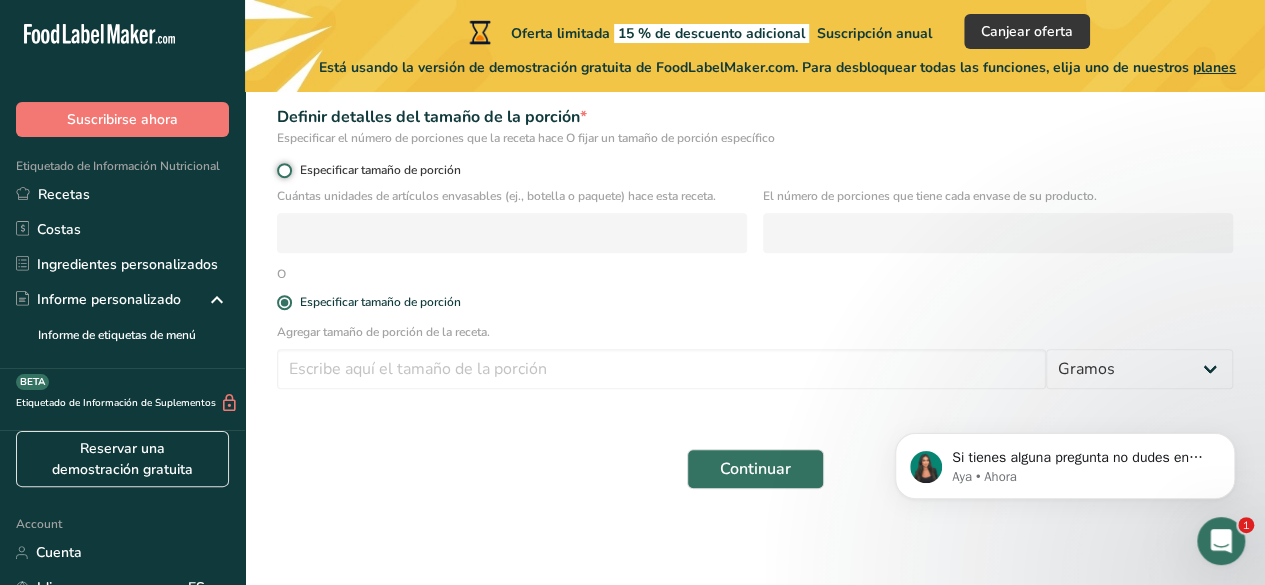 click on "Especificar tamaño de porción" at bounding box center [283, 170] 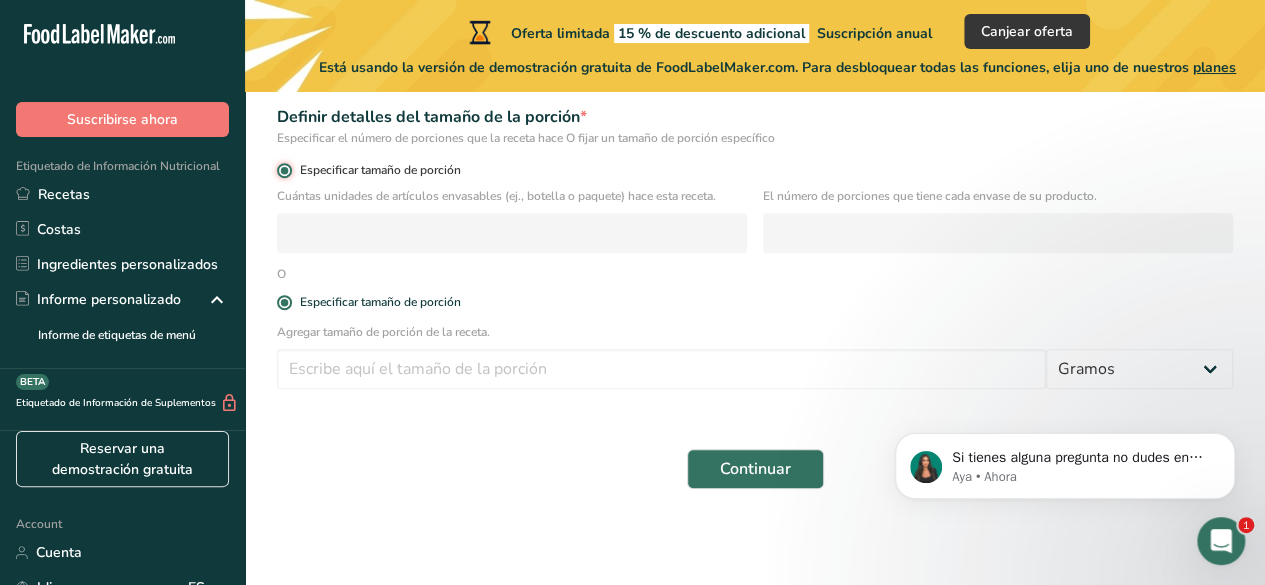 radio on "false" 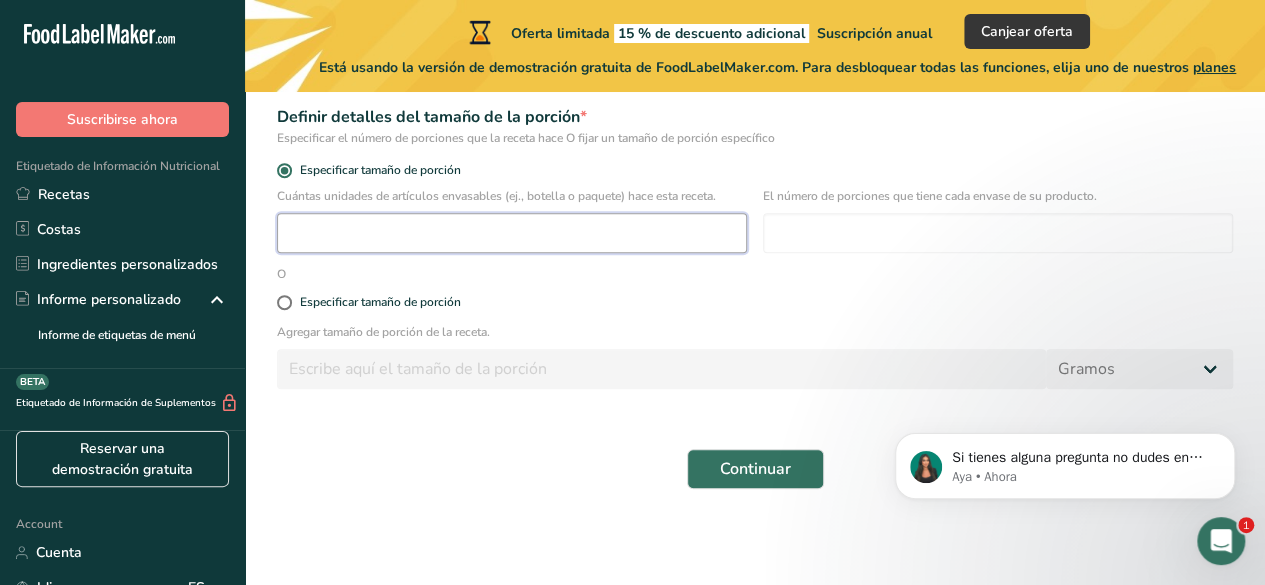 click at bounding box center (512, 233) 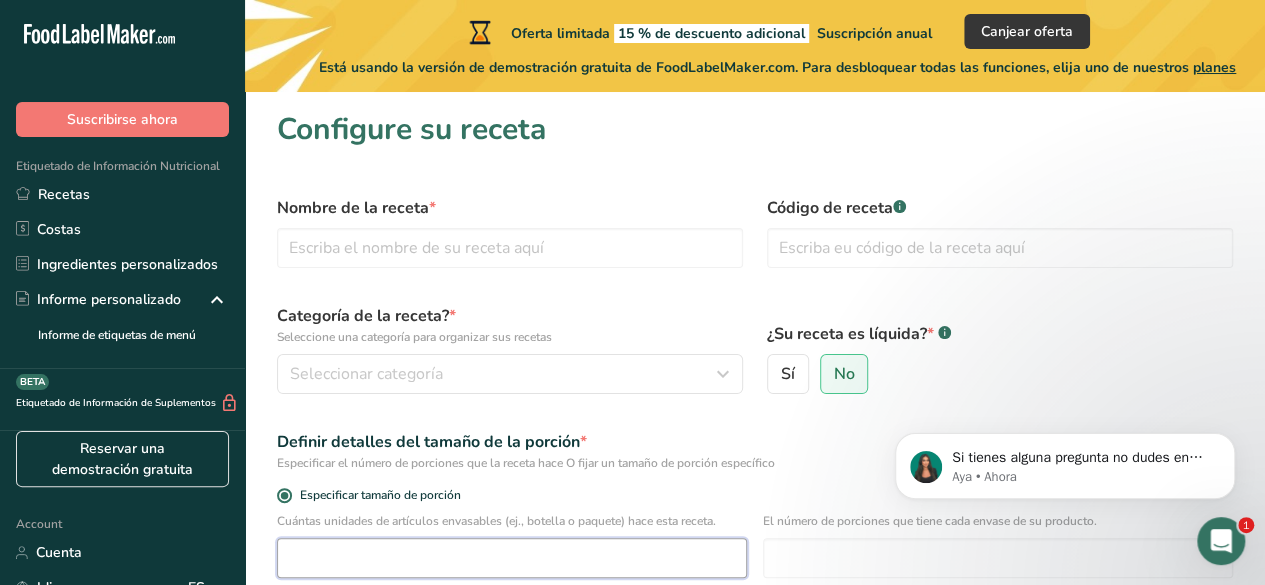 scroll, scrollTop: 62, scrollLeft: 0, axis: vertical 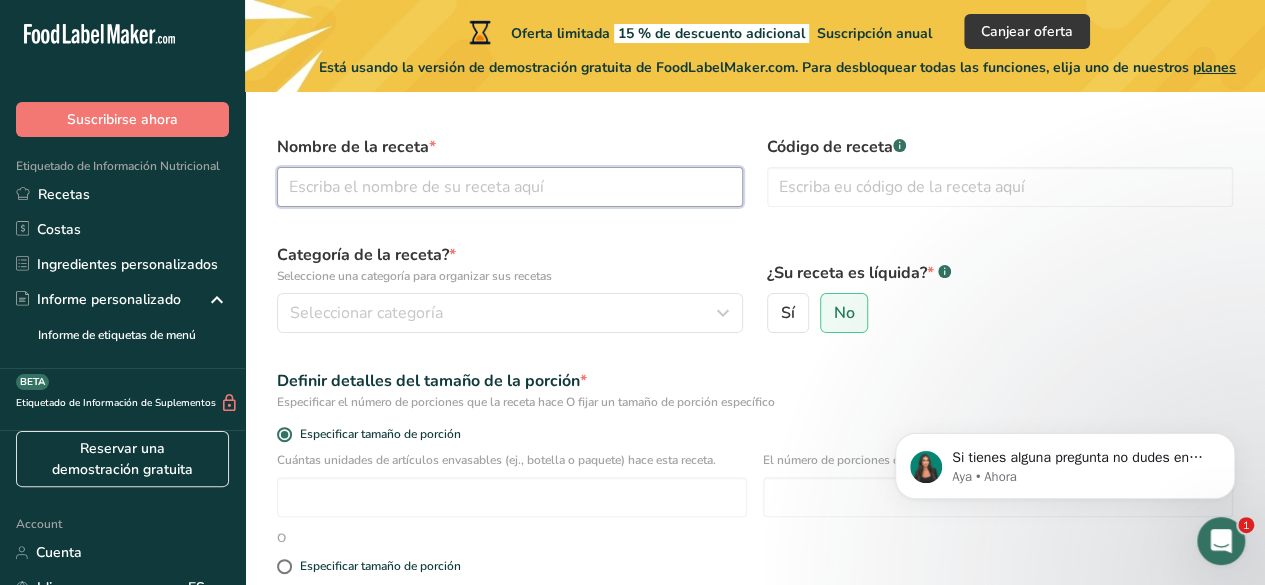 click at bounding box center [510, 187] 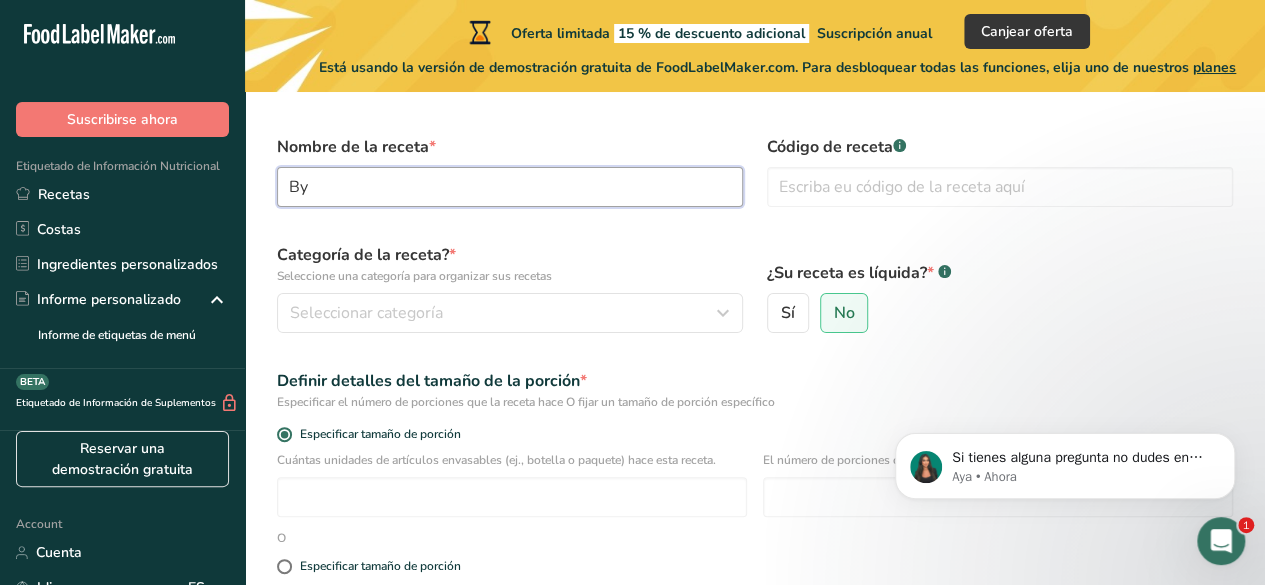 type on "B" 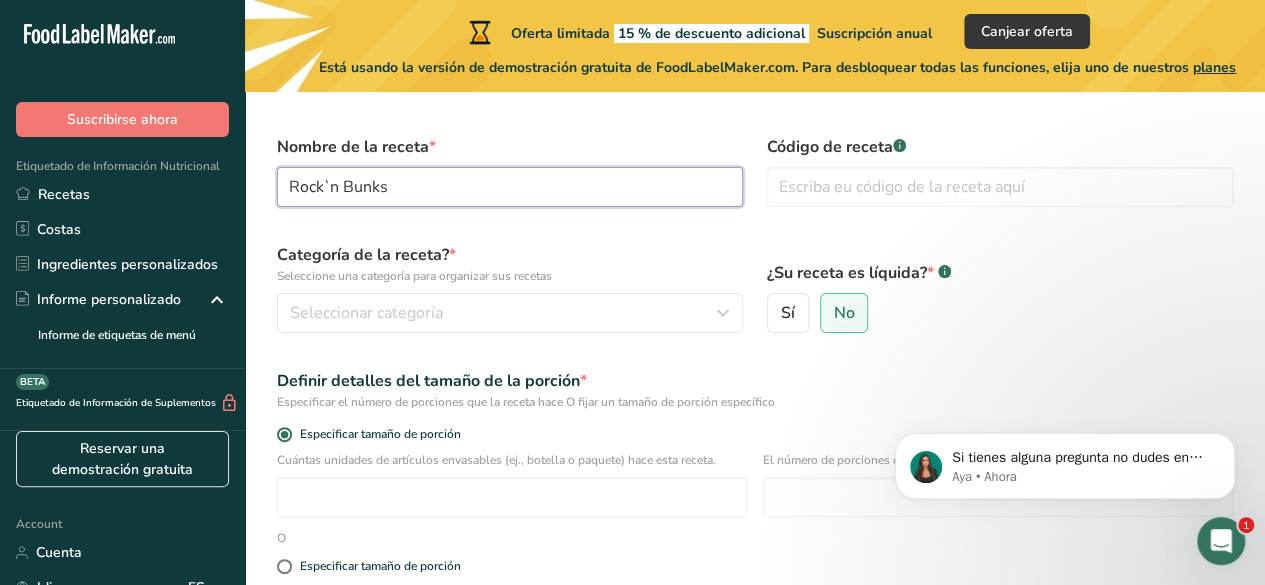 click on "Rock`n Bunks" at bounding box center [510, 187] 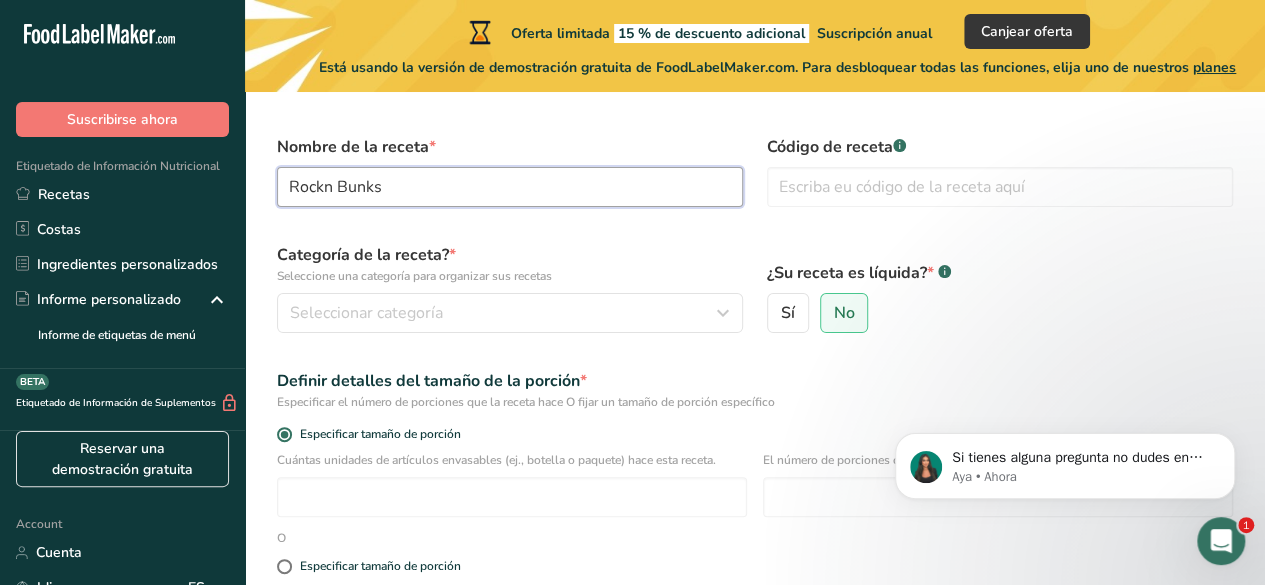 paste on "'" 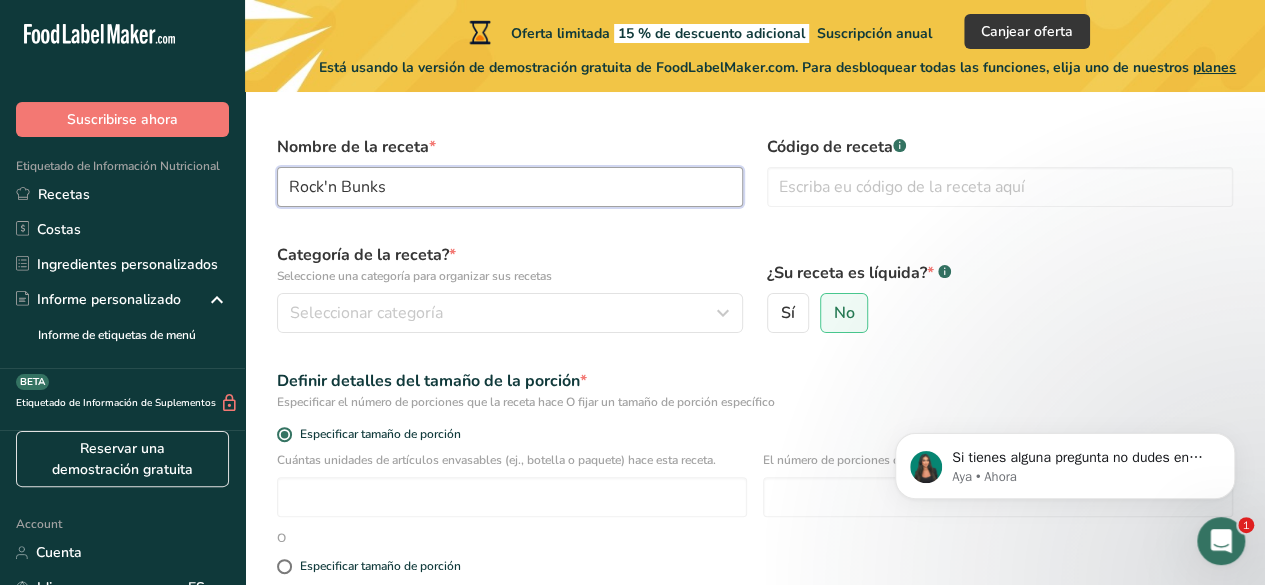 click on "Rock'n Bunks" at bounding box center [510, 187] 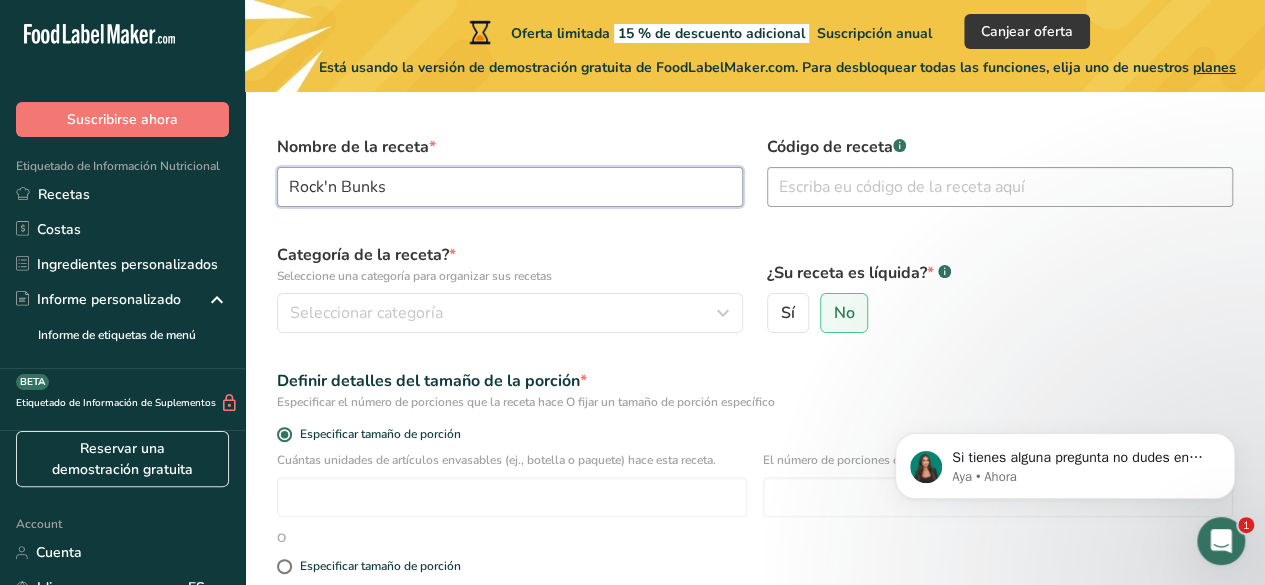 type on "Rock'n Bunks" 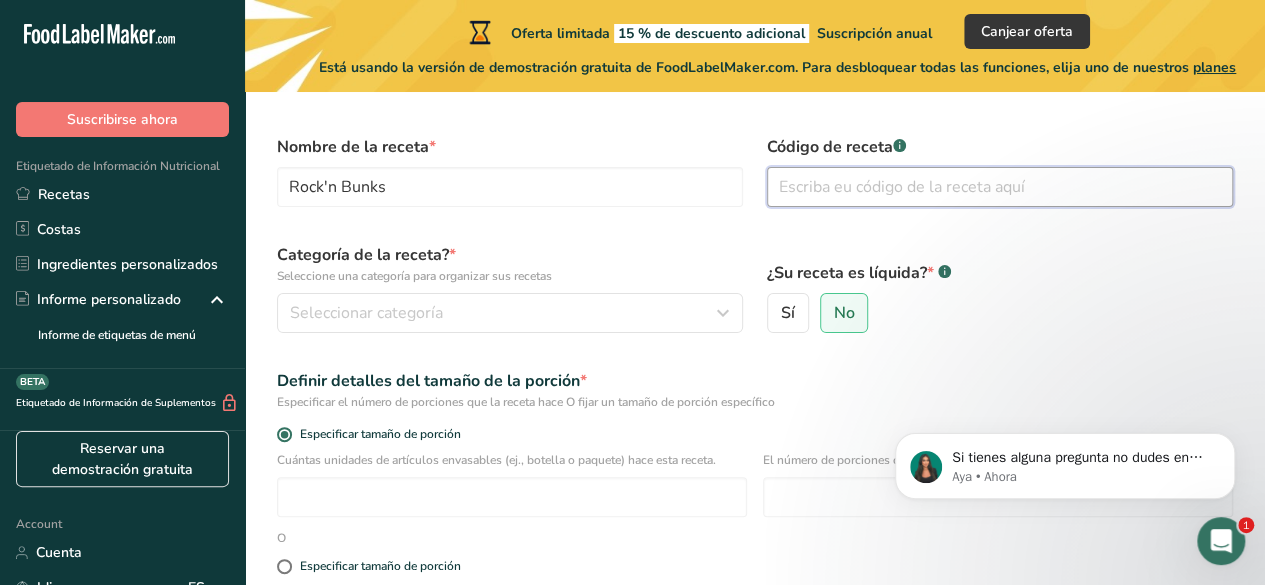 click at bounding box center (1000, 187) 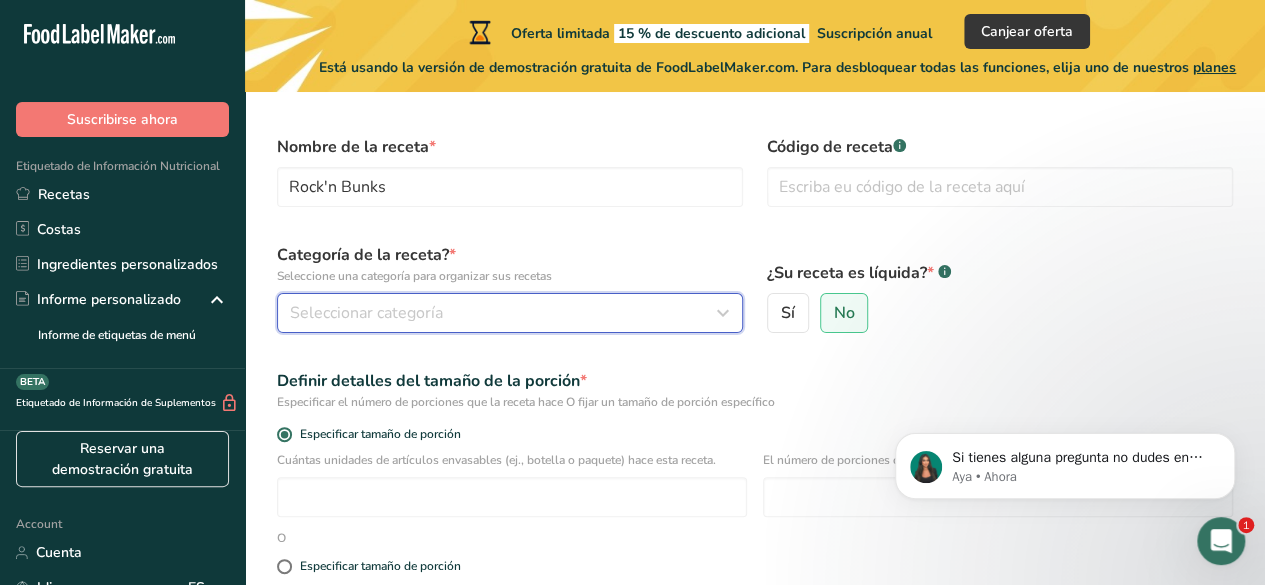 click on "Seleccionar categoría" at bounding box center (504, 313) 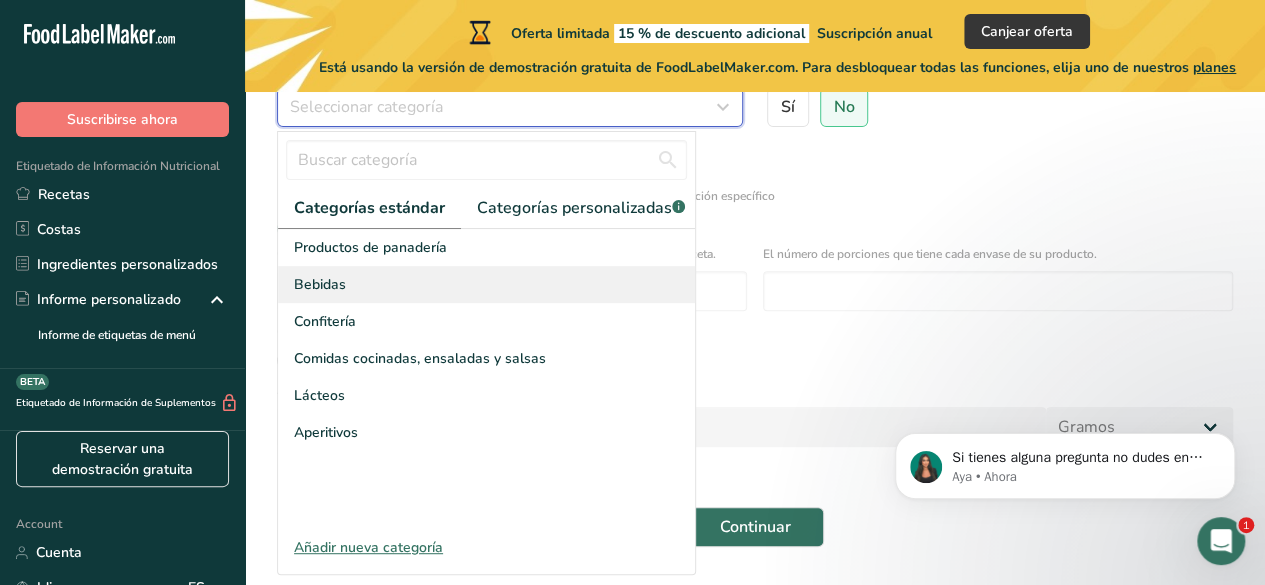 scroll, scrollTop: 326, scrollLeft: 0, axis: vertical 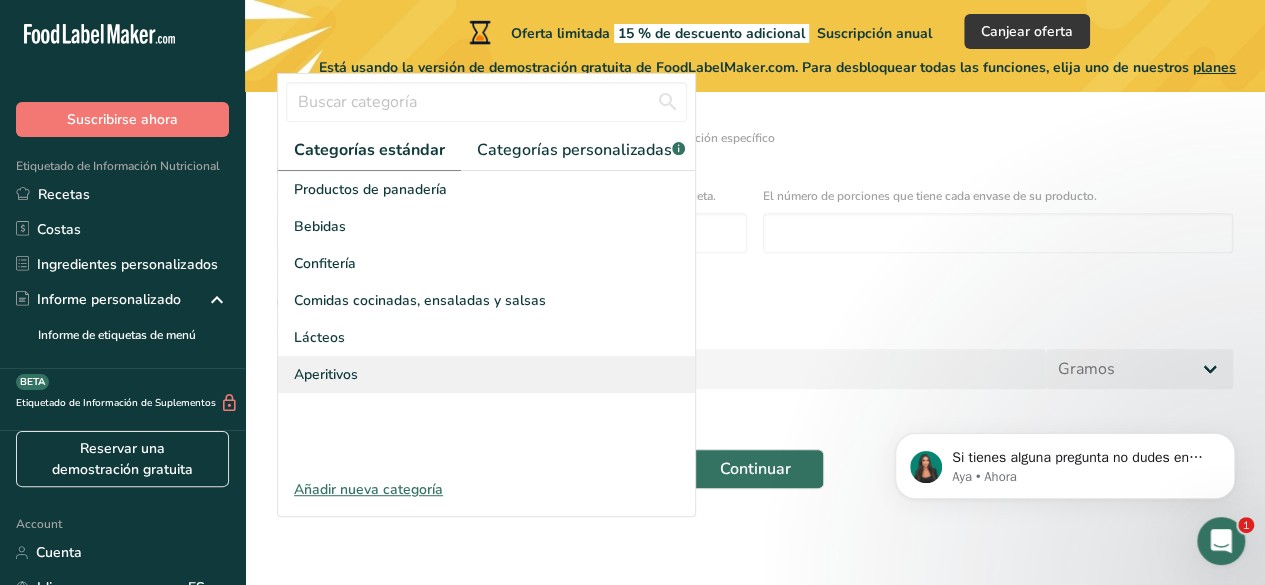click on "Aperitivos" at bounding box center (486, 374) 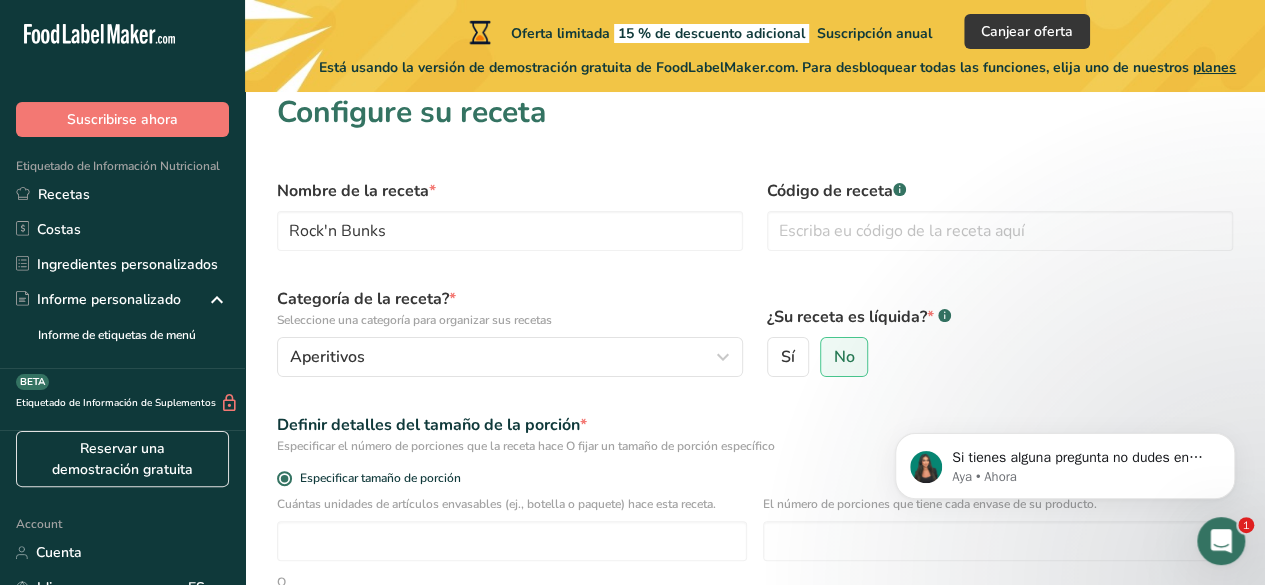 scroll, scrollTop: 16, scrollLeft: 0, axis: vertical 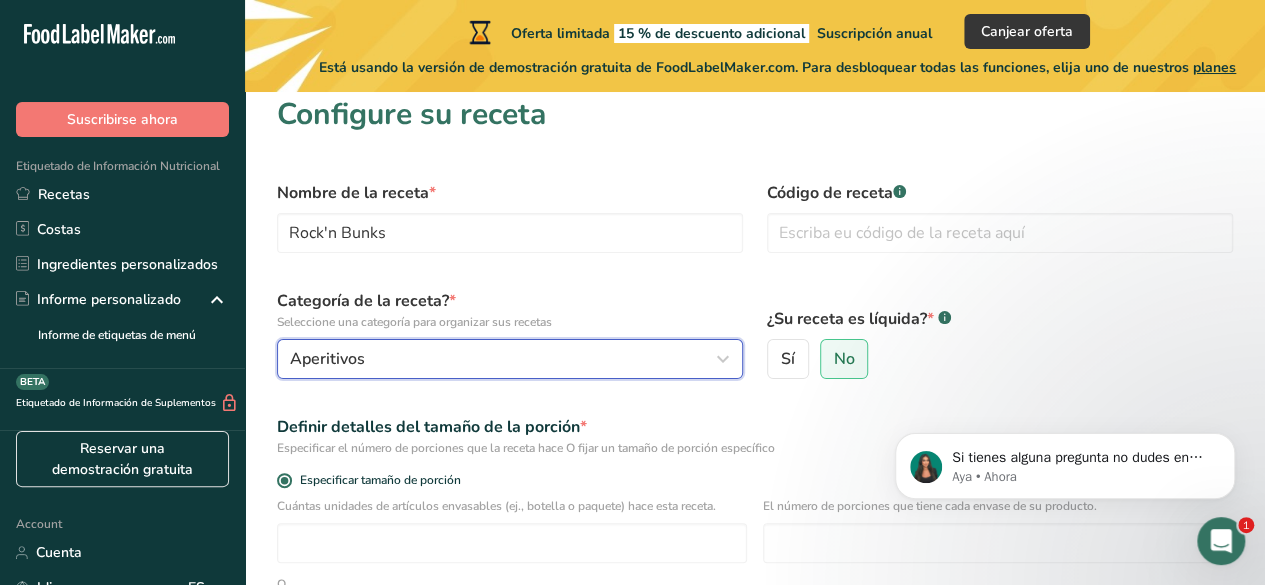 click on "Aperitivos" at bounding box center (504, 359) 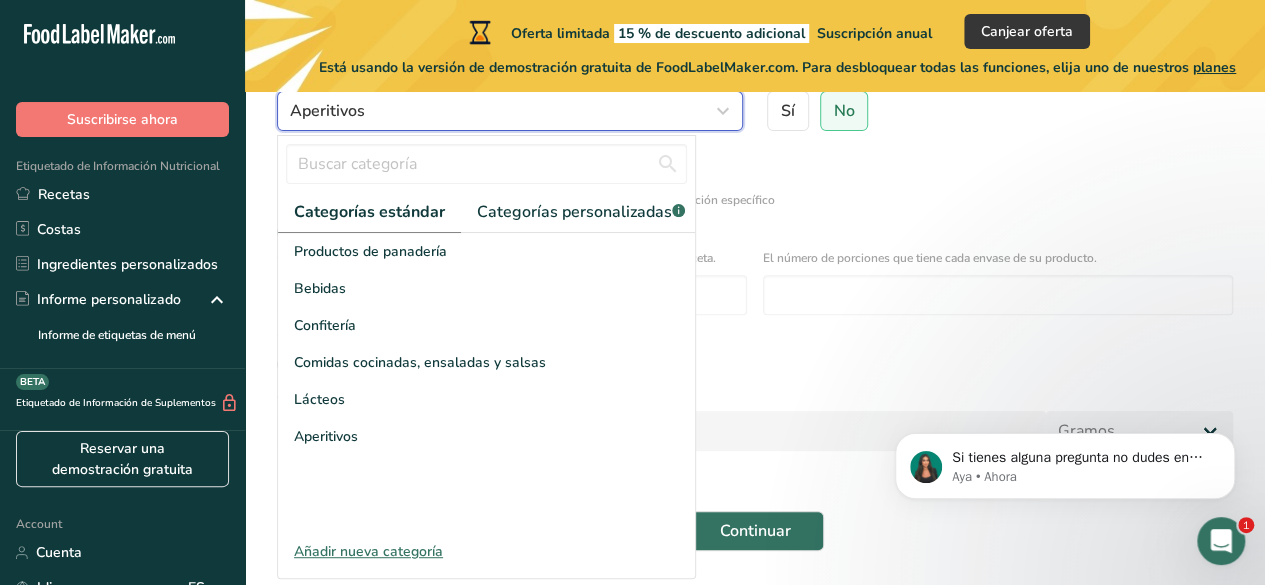 scroll, scrollTop: 292, scrollLeft: 0, axis: vertical 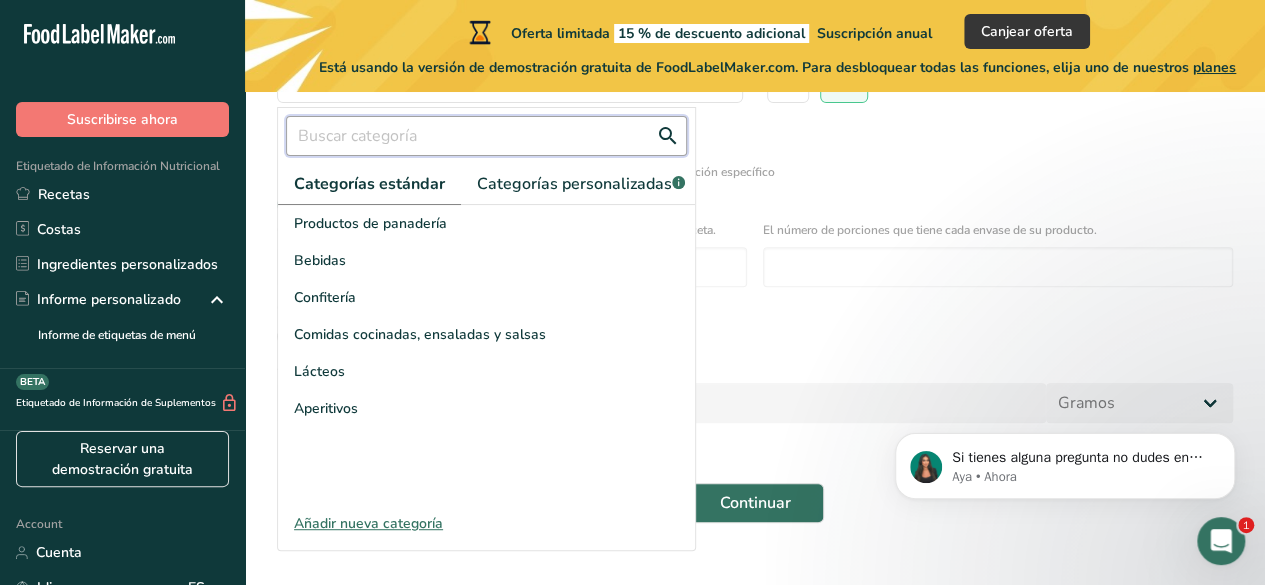 click at bounding box center [486, 136] 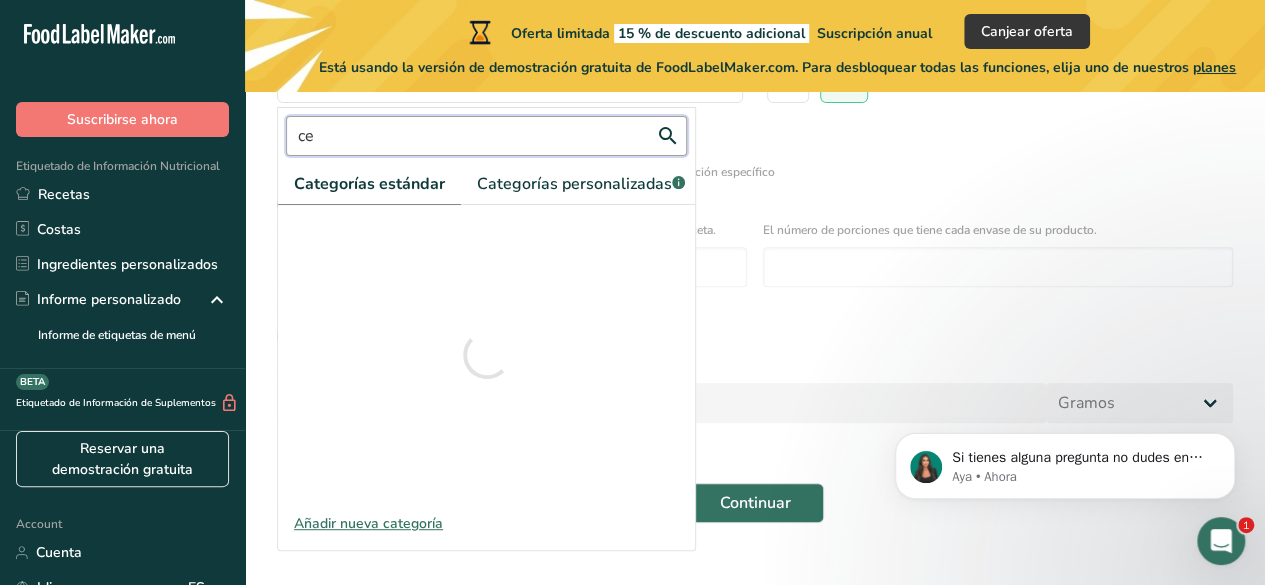 type on "c" 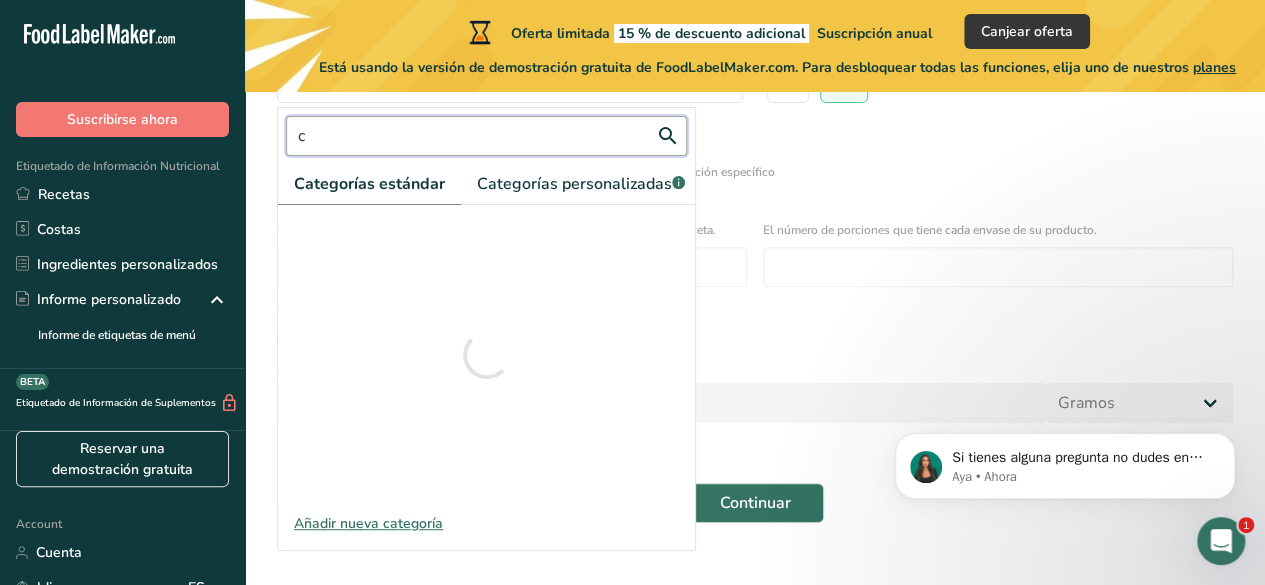 type 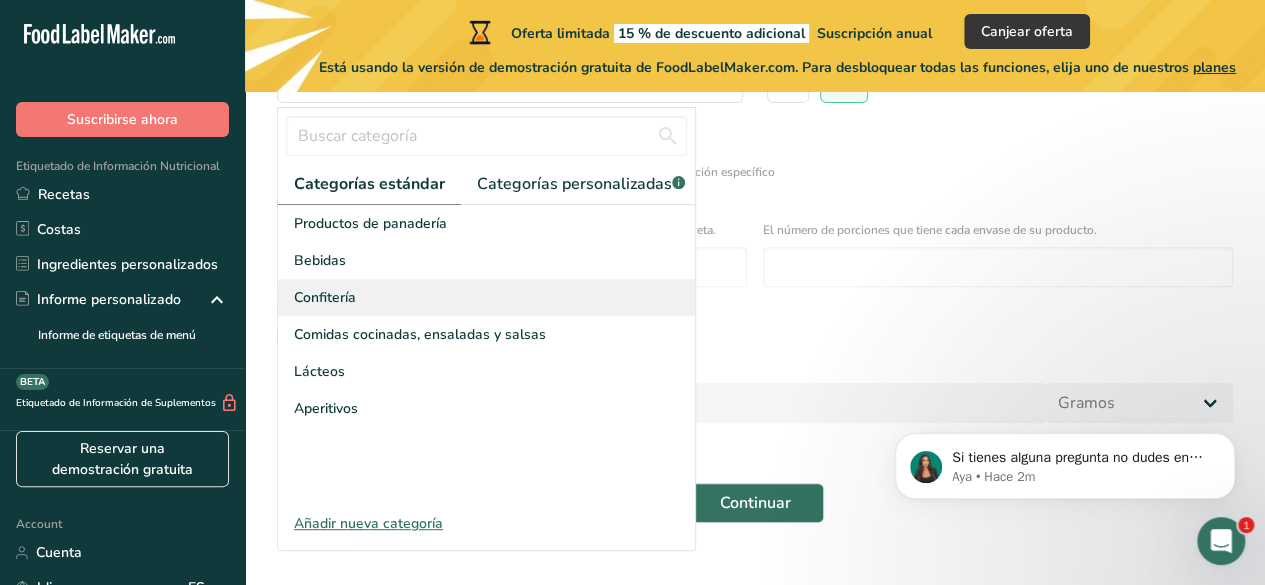 click on "Confitería" at bounding box center [486, 297] 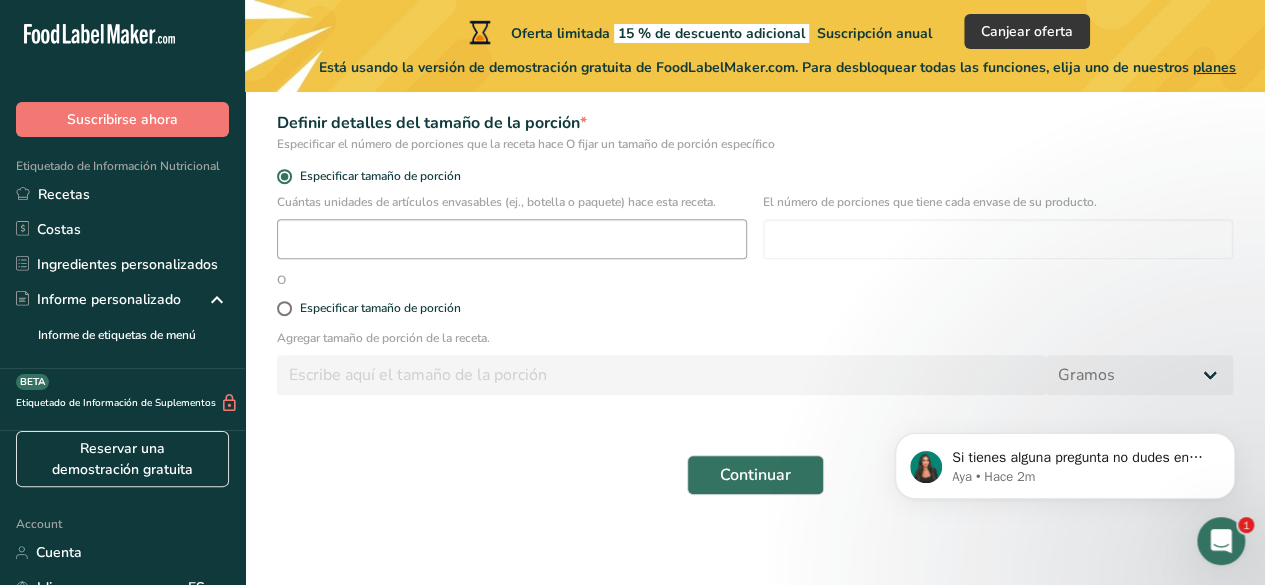 scroll, scrollTop: 318, scrollLeft: 0, axis: vertical 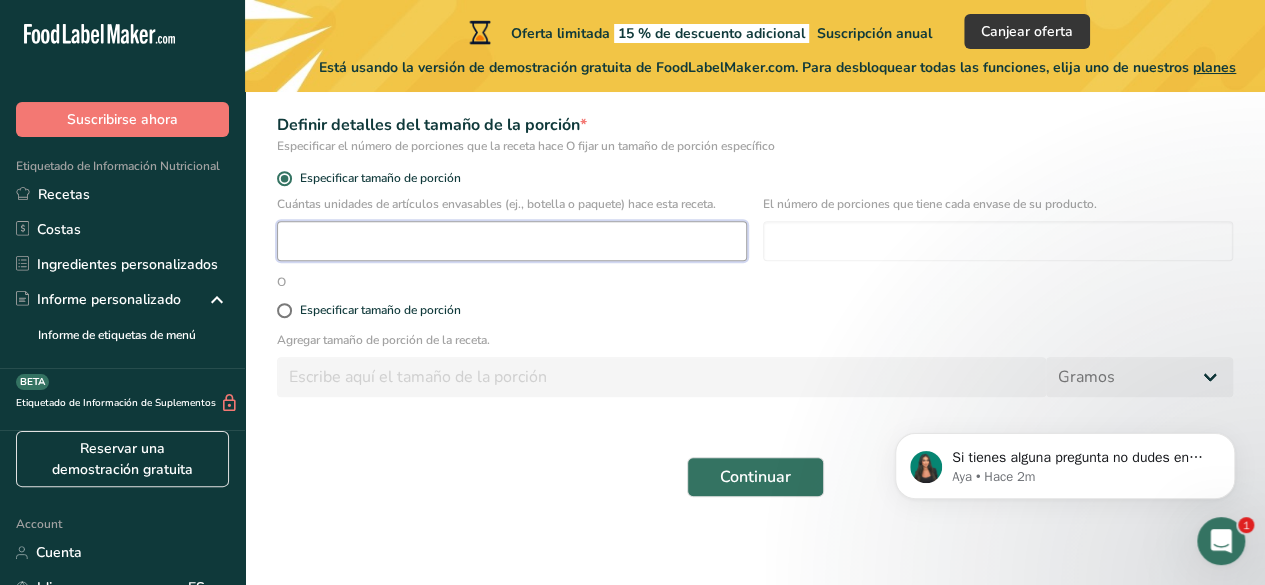 click at bounding box center (512, 241) 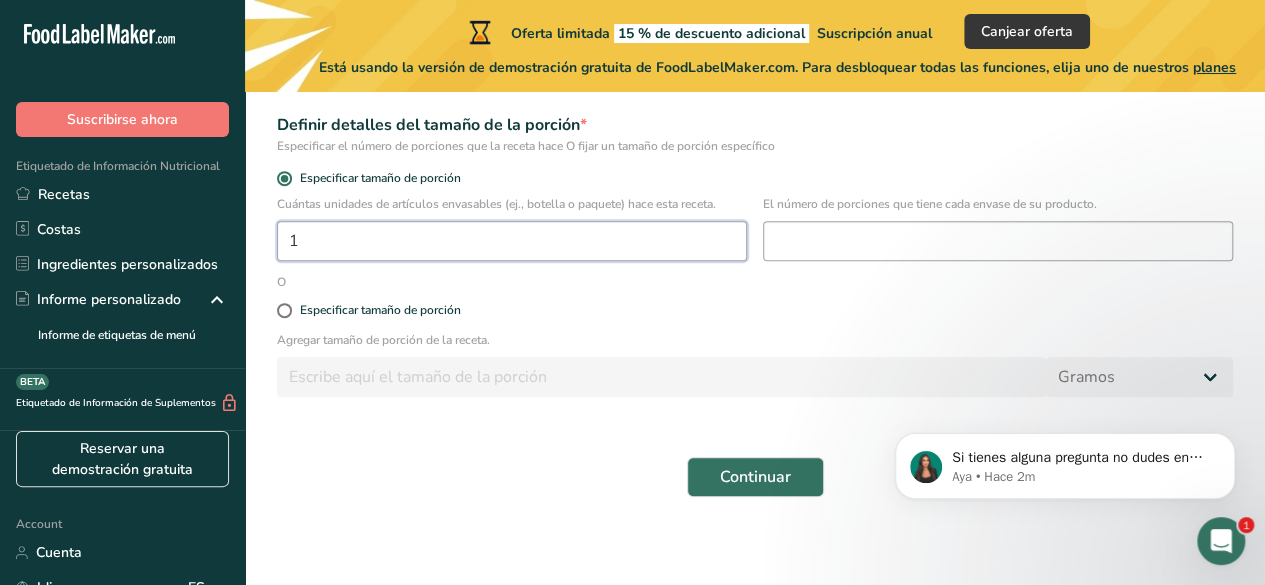type on "1" 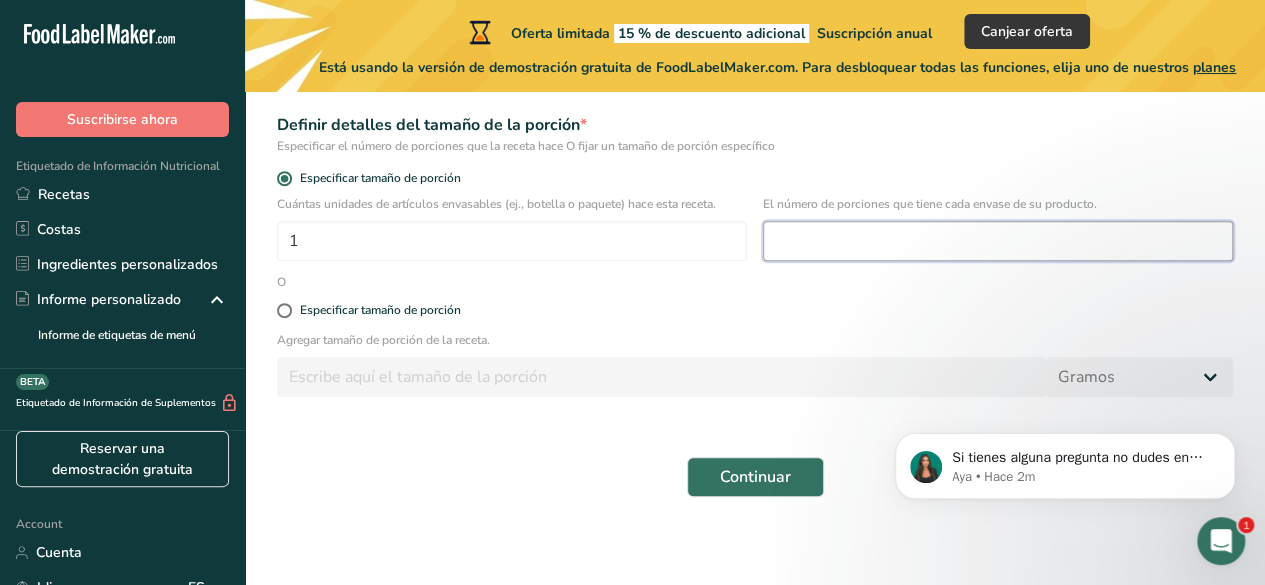 click at bounding box center [998, 241] 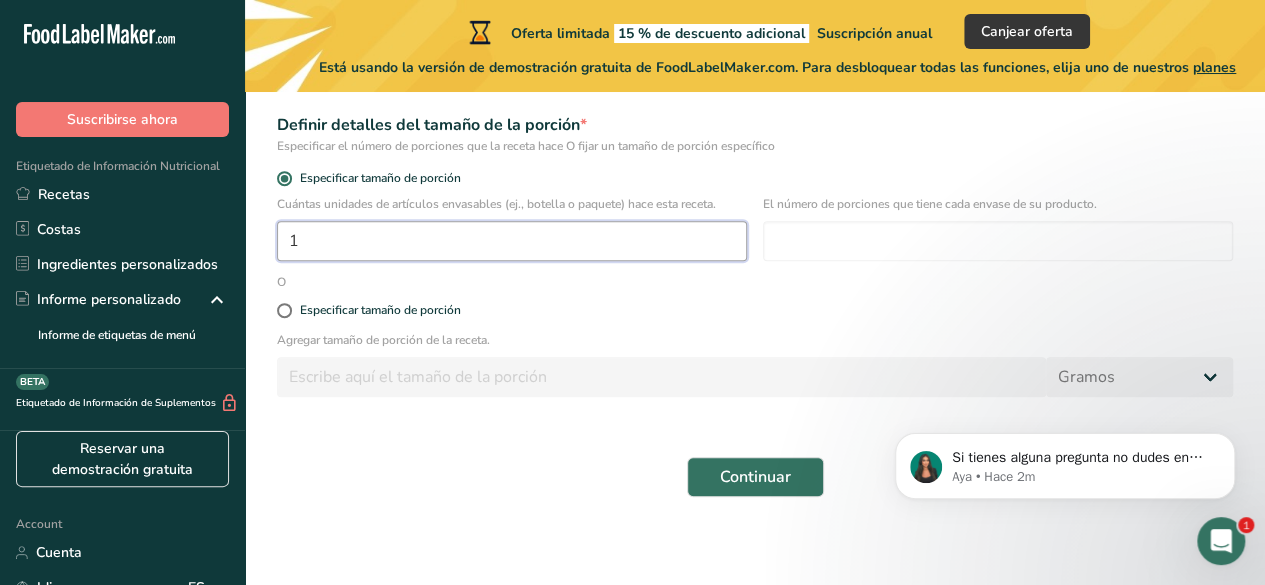click on "1" at bounding box center (512, 241) 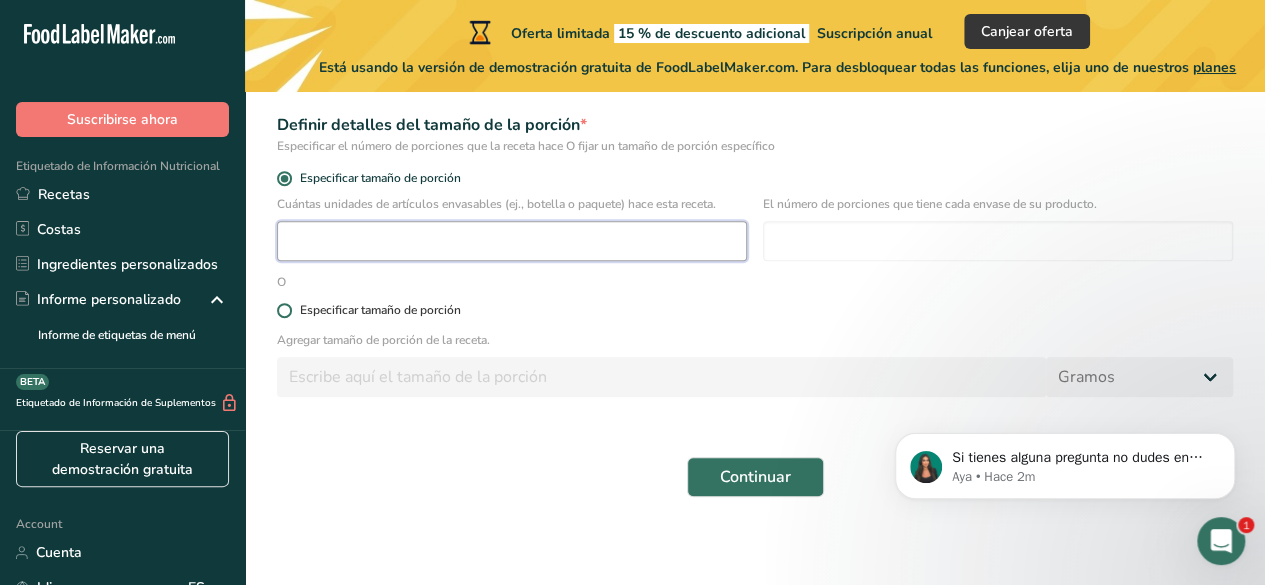 type 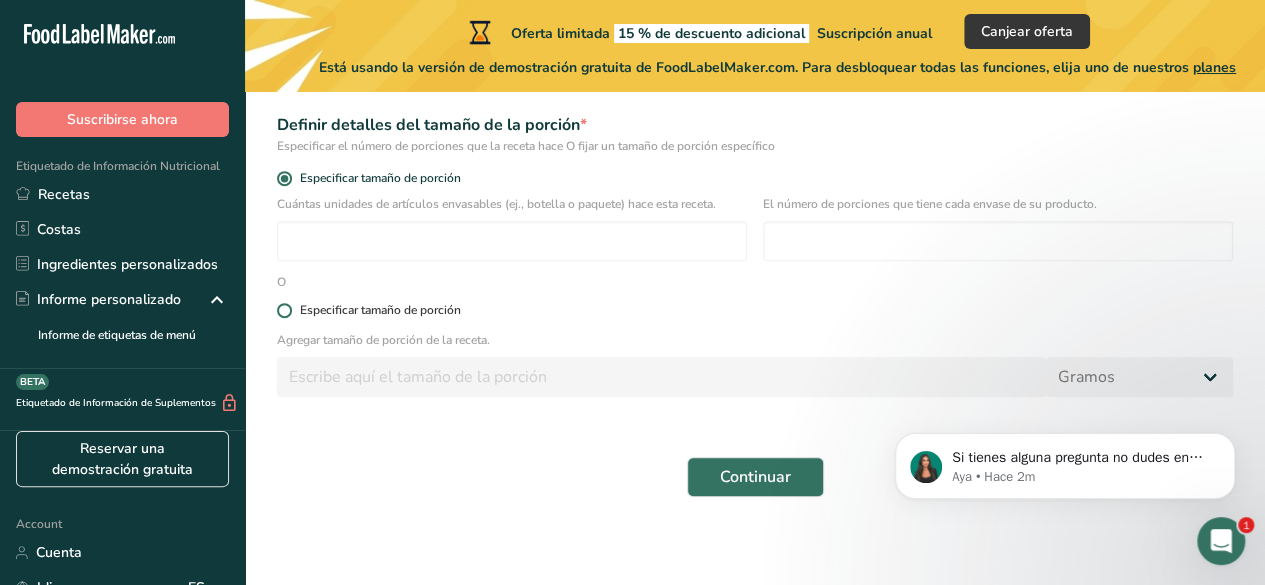 click on "Especificar tamaño de porción" at bounding box center [380, 310] 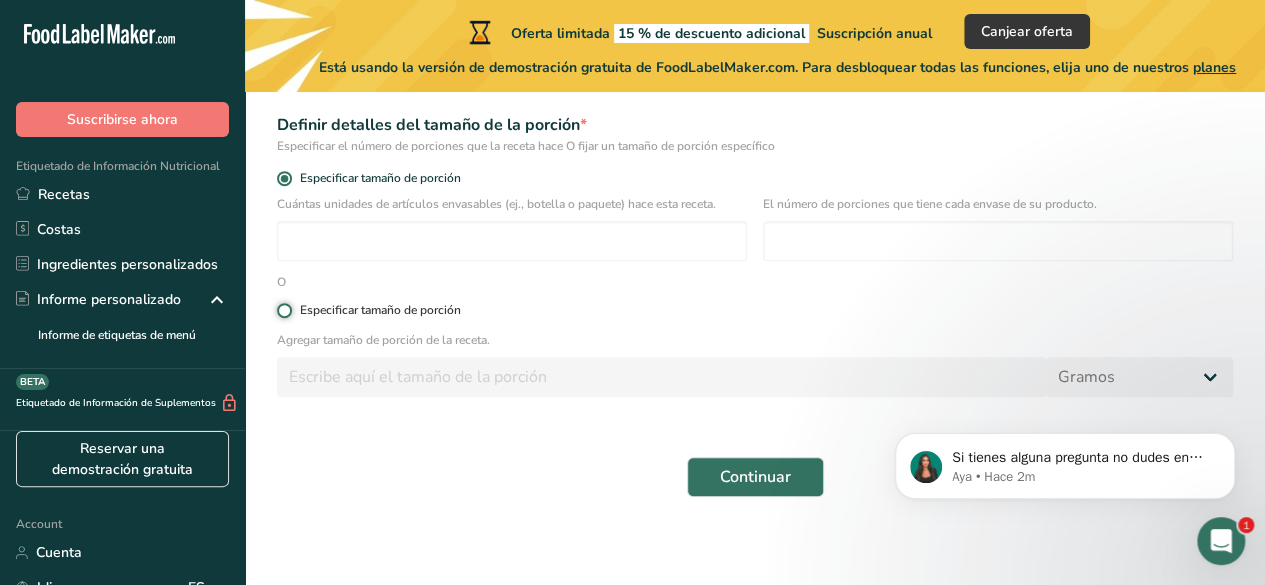 click on "Especificar tamaño de porción" at bounding box center [283, 310] 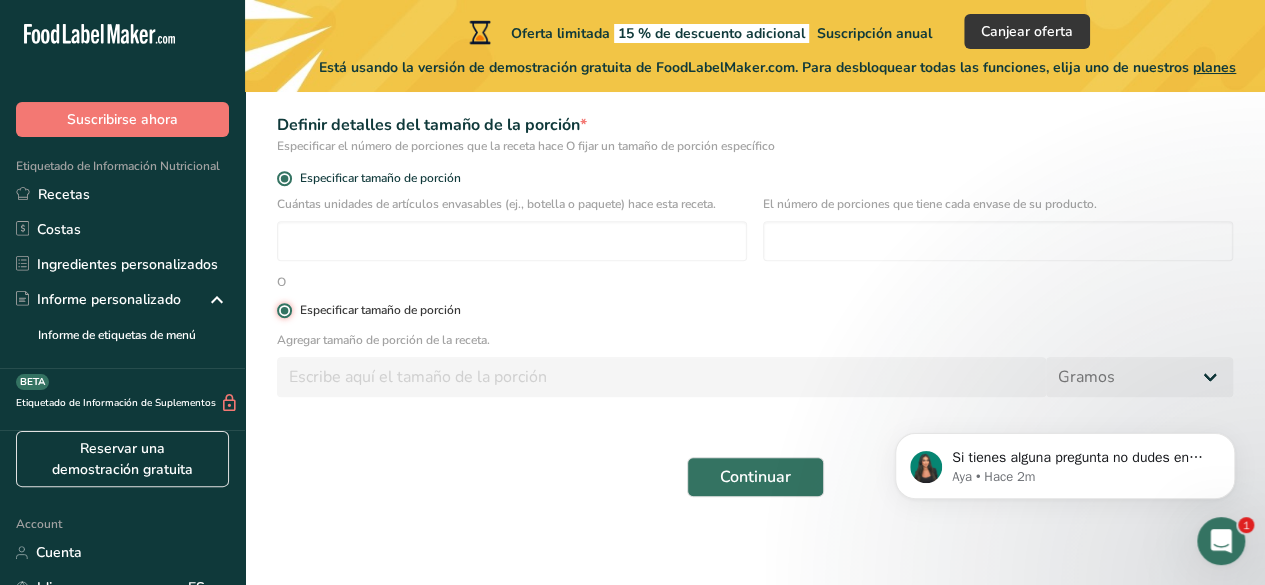 radio on "false" 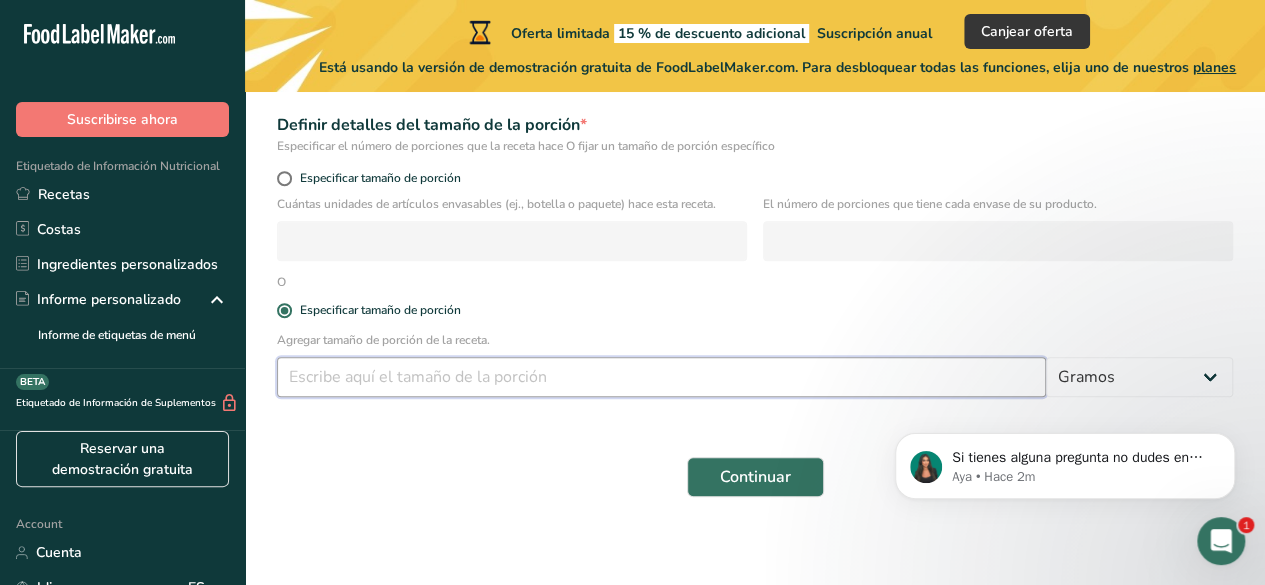 click at bounding box center [661, 377] 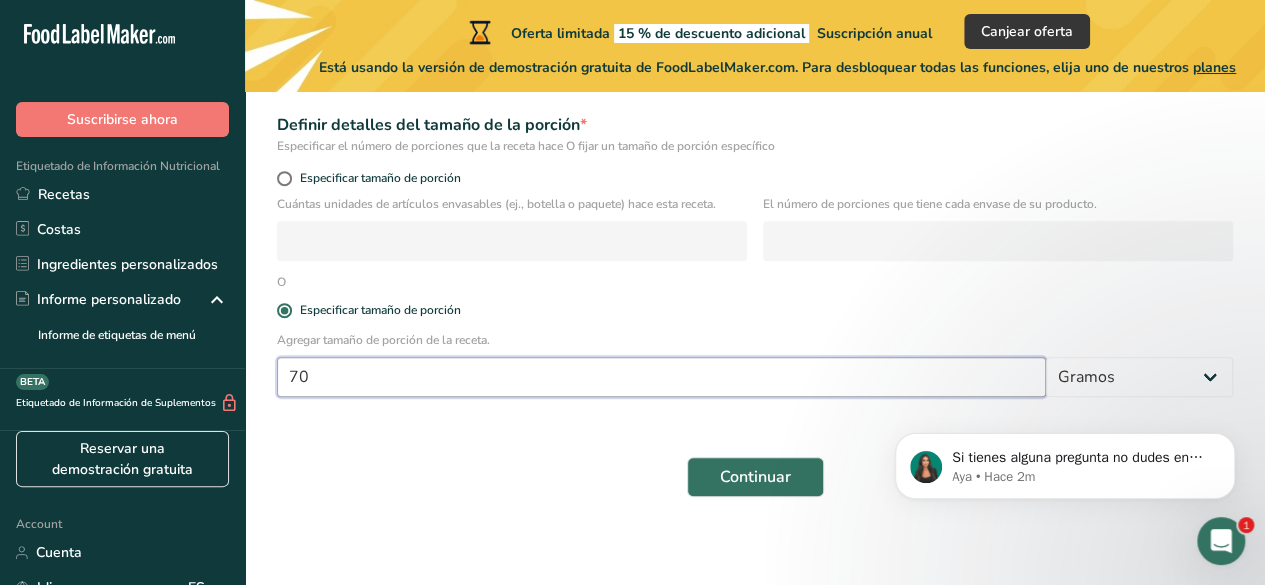 type on "7" 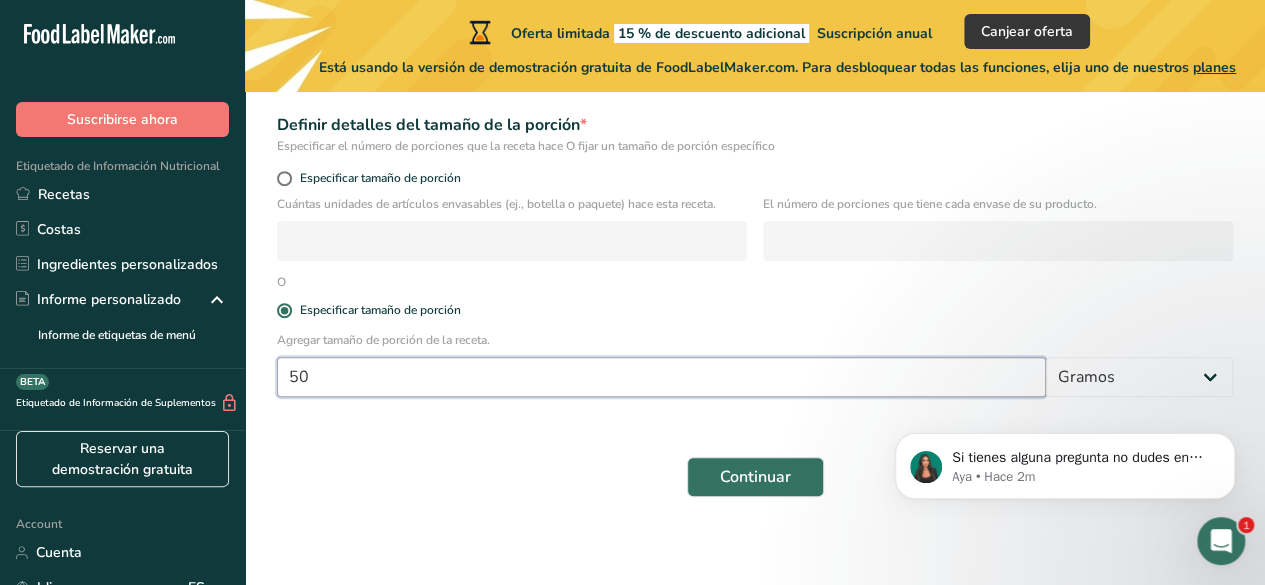 type on "5" 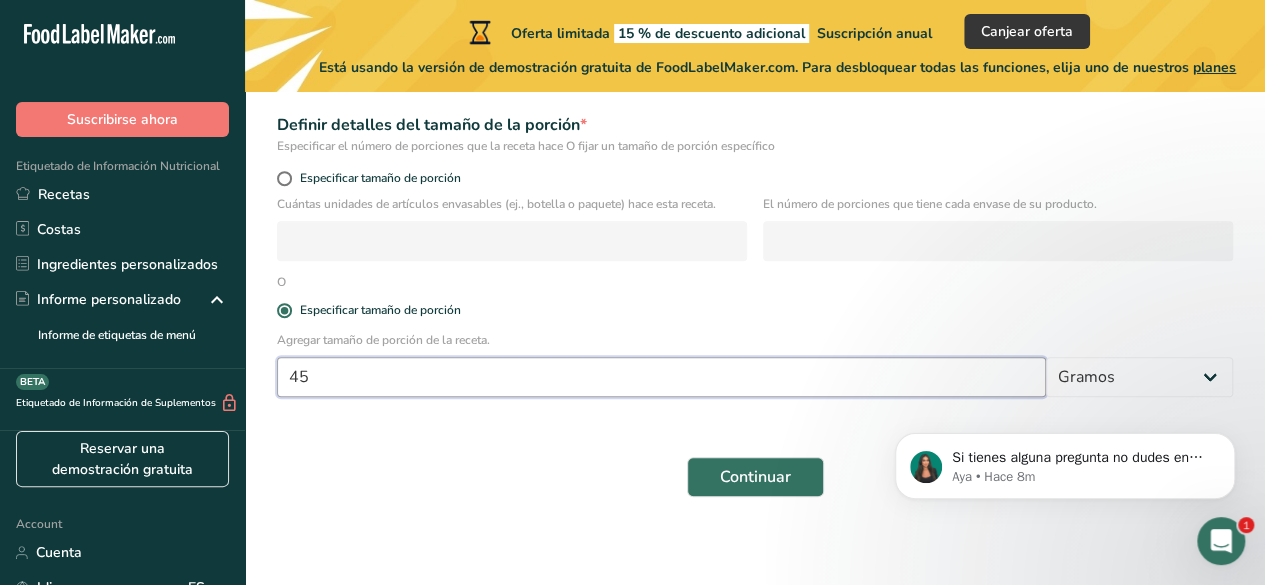 type on "4" 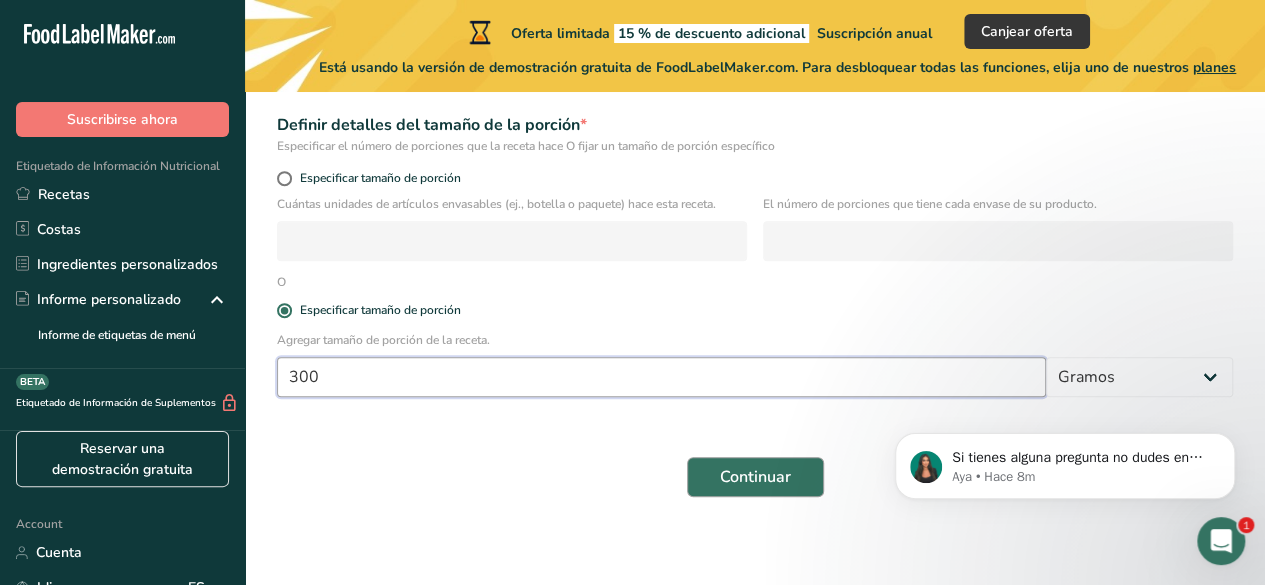 type on "300" 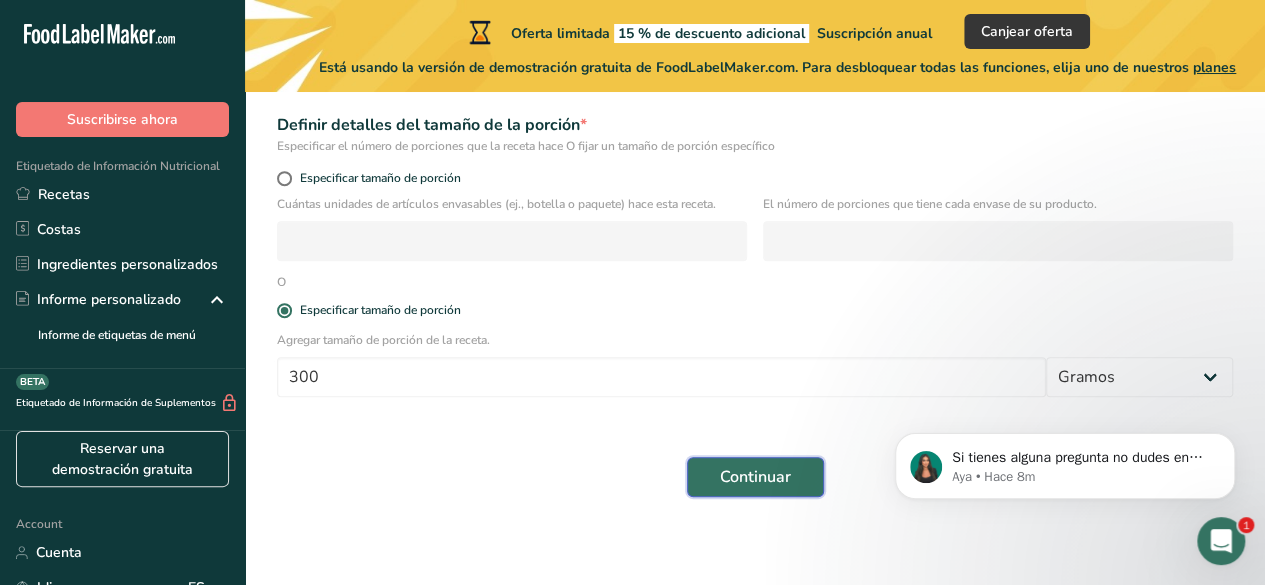 click on "Continuar" at bounding box center (755, 477) 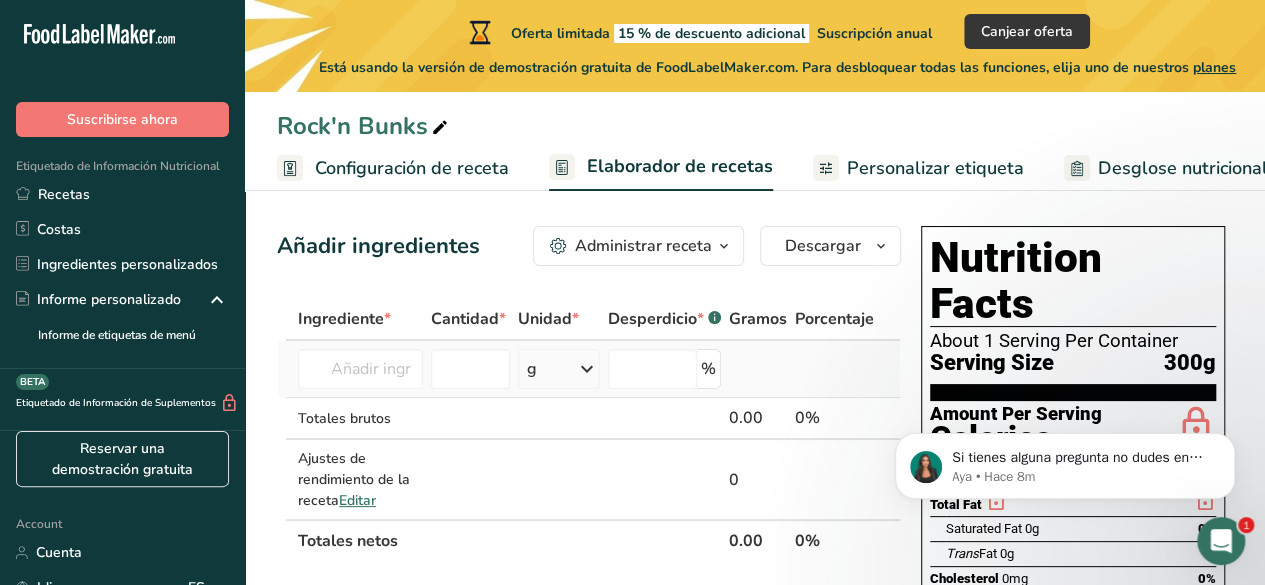 scroll, scrollTop: 9, scrollLeft: 0, axis: vertical 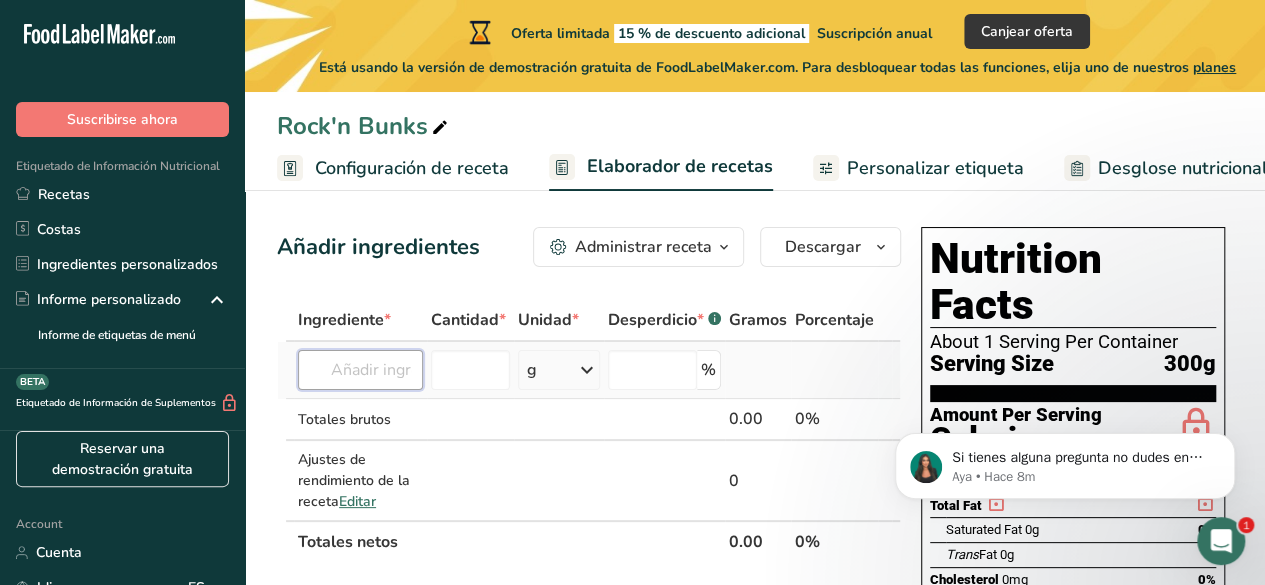 click at bounding box center (360, 370) 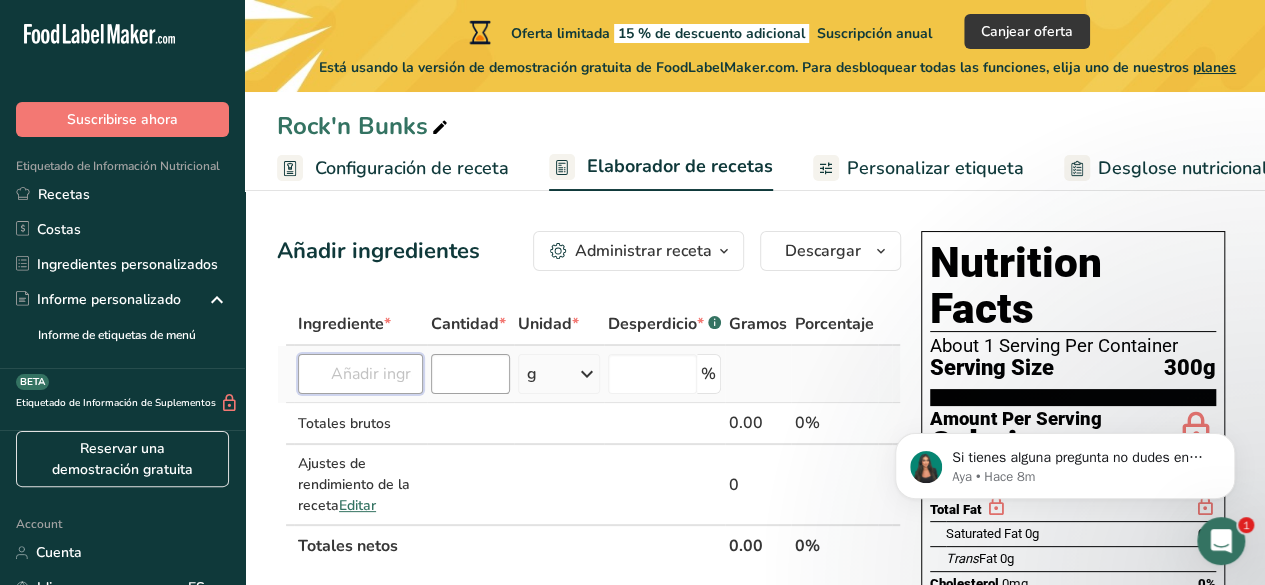 scroll, scrollTop: 0, scrollLeft: 0, axis: both 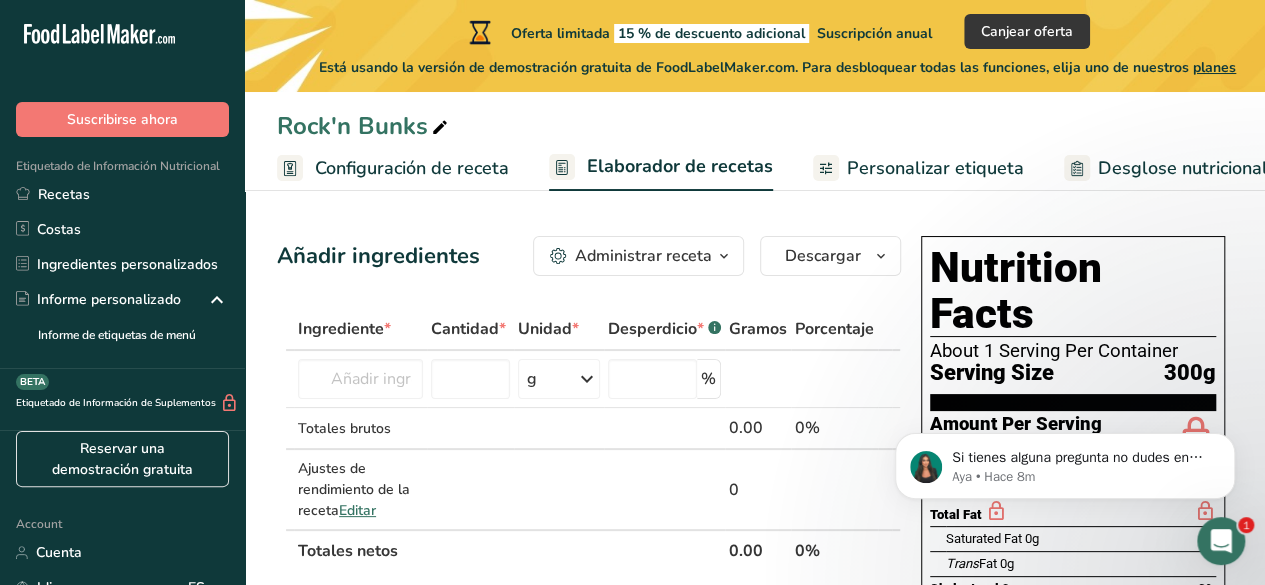click on "Administrar receta" at bounding box center [643, 256] 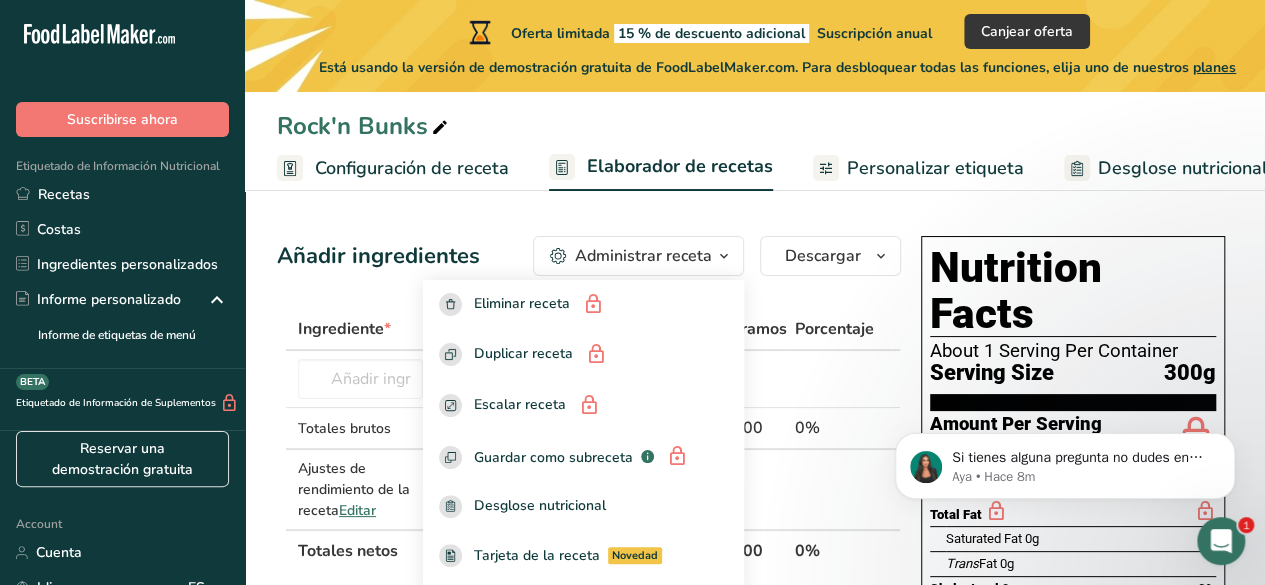 click on "Administrar receta" at bounding box center (643, 256) 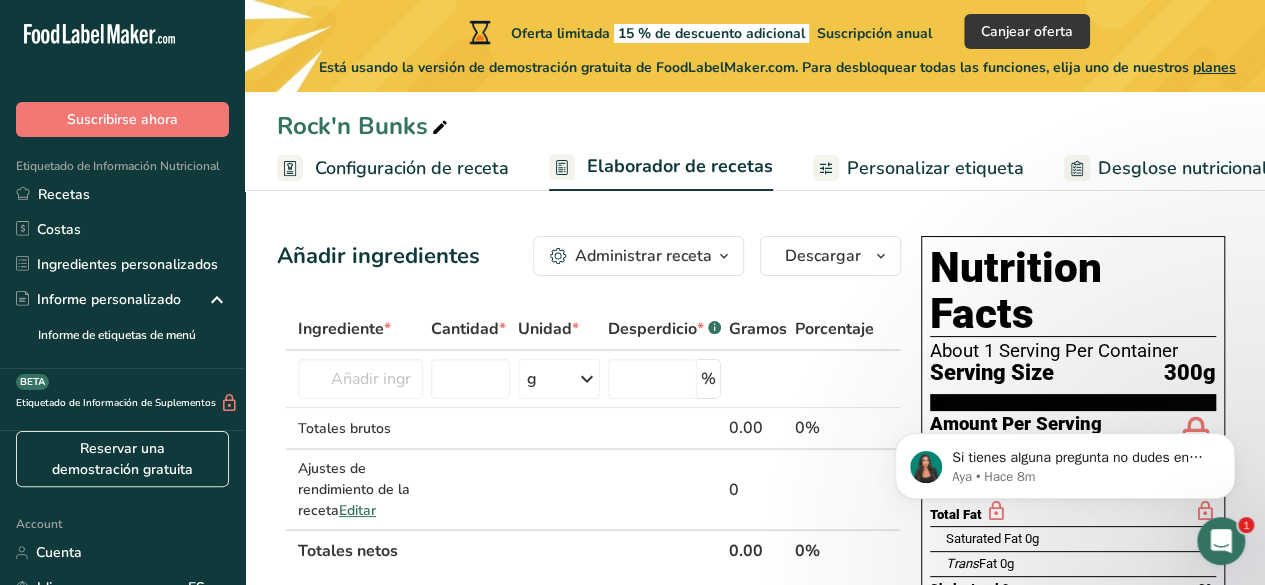 click on "Añadir ingredientes
Administrar receta         Eliminar receta             Duplicar receta               Escalar receta               Guardar como subreceta   .a-a{fill:#347362;}.b-a{fill:#fff;}                                 Desglose nutricional                 Tarjeta de la receta
Novedad
Informe de patrón de aminoácidos             Historial de actividad
Descargar
Elija su estilo de etiqueta preferido
Etiqueta estándar FDA
Etiqueta estándar FDA
El formato más común para etiquetas de información nutricional en cumplimiento con el tipo de letra, estilo y requisitos de la FDA.
Etiqueta tabular FDA
Un formato de etiqueta conforme a las regulaciones de la FDA presentado en una disposición tabular (horizontal).
Etiqueta lineal FDA" at bounding box center [595, 745] 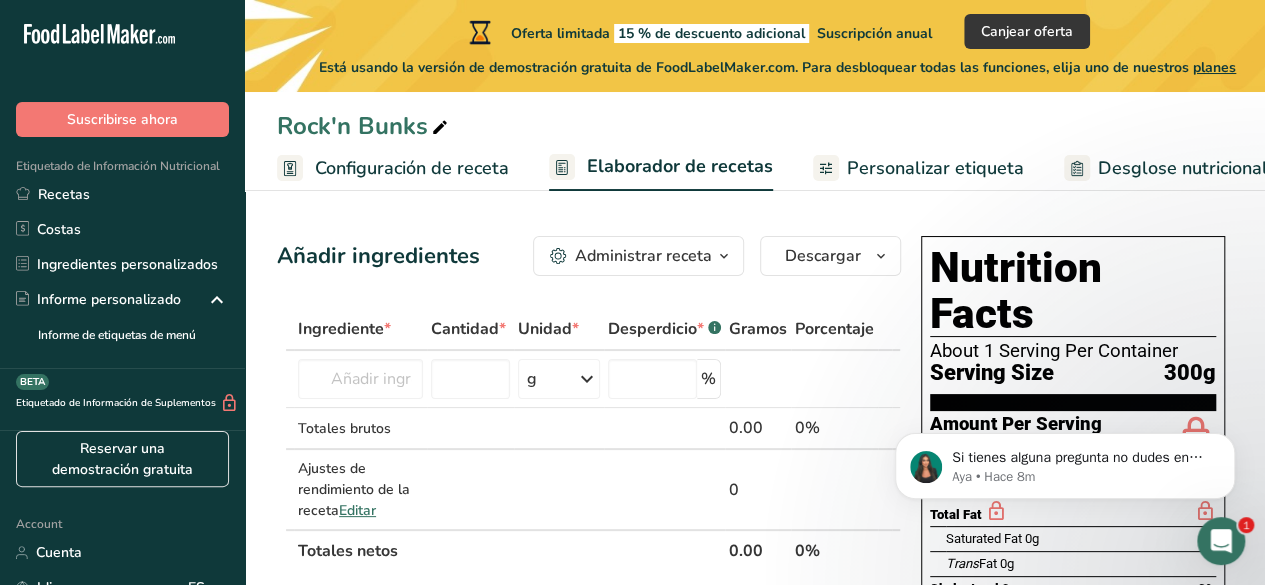click on "Personalizar etiqueta" at bounding box center (935, 168) 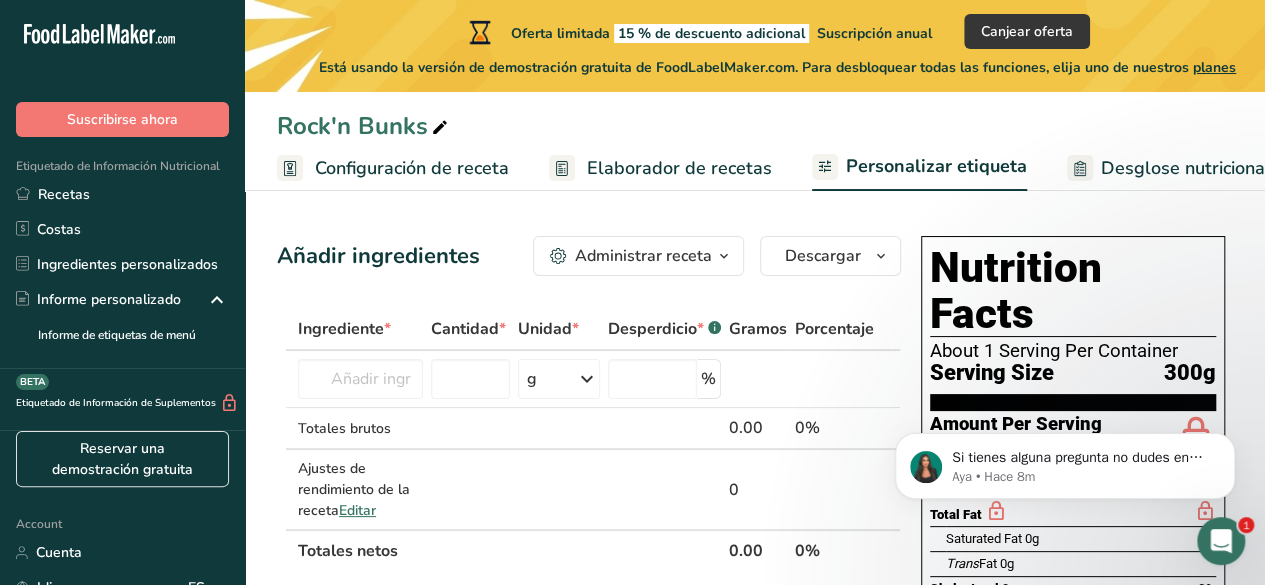 scroll, scrollTop: 0, scrollLeft: 67, axis: horizontal 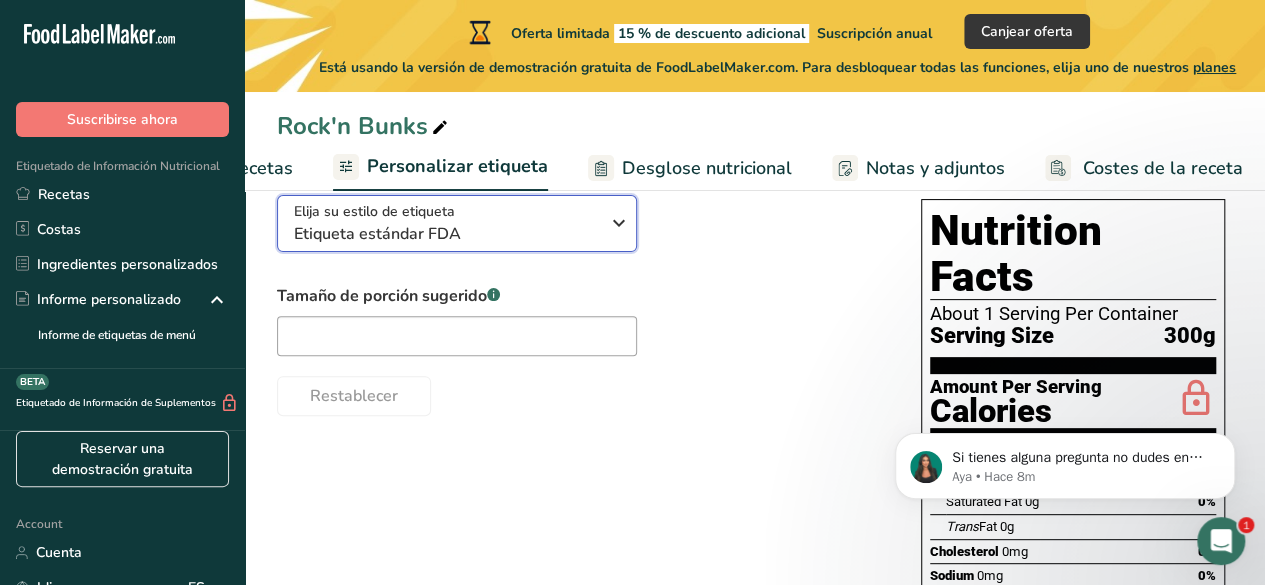 click on "Etiqueta estándar FDA" at bounding box center [446, 234] 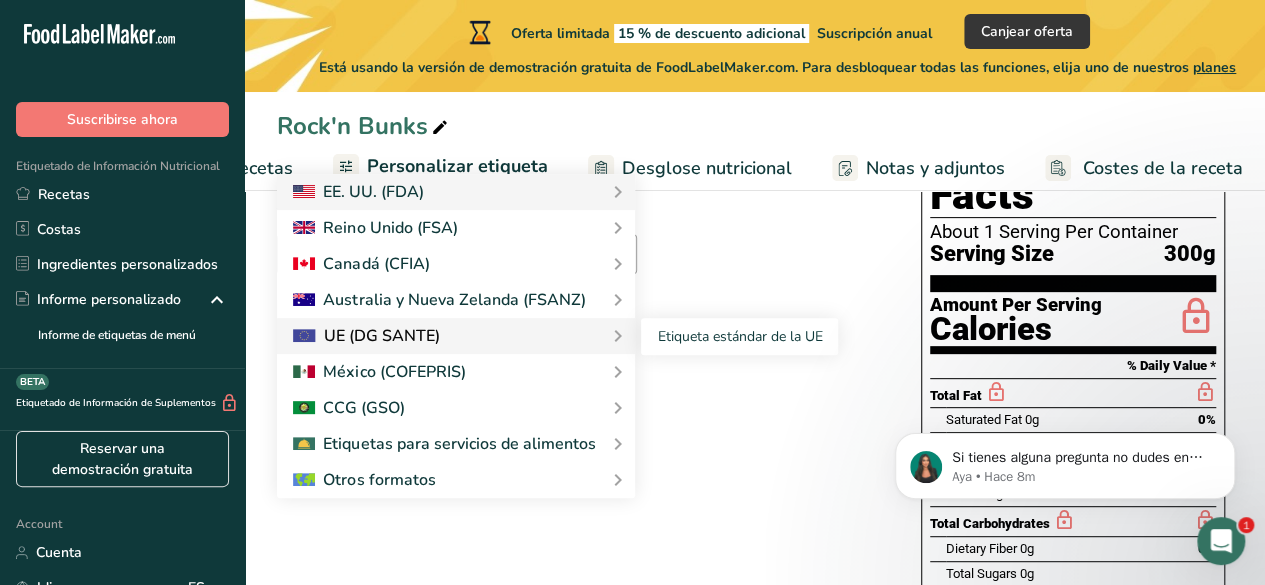 scroll, scrollTop: 241, scrollLeft: 0, axis: vertical 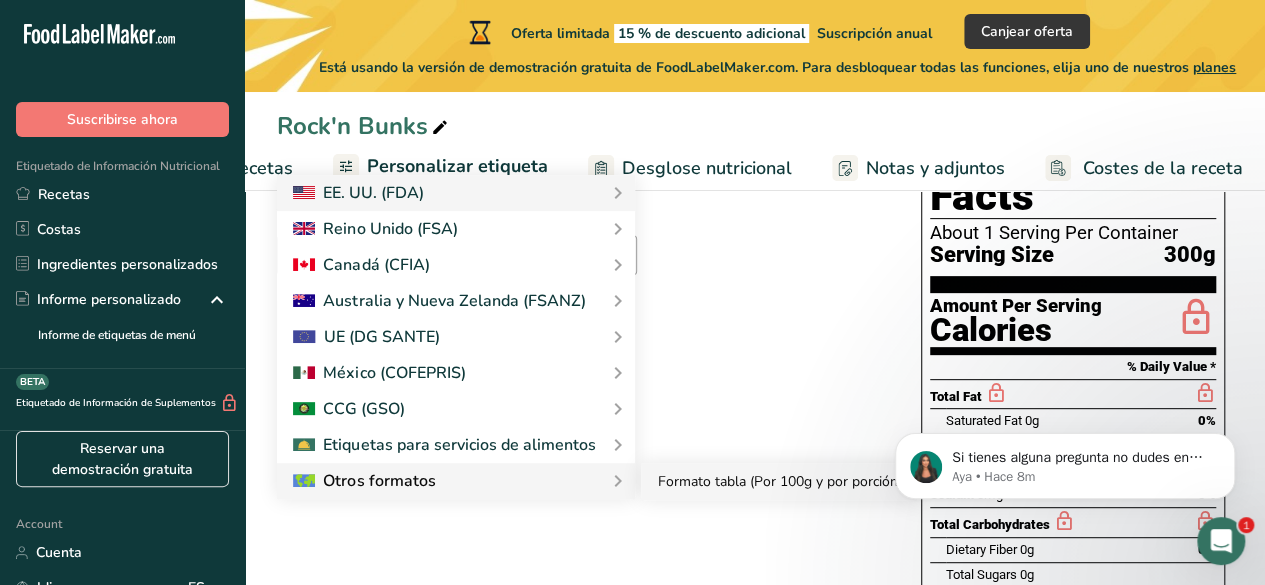 click on "Formato tabla (Por 100g y por porción)" at bounding box center (779, 481) 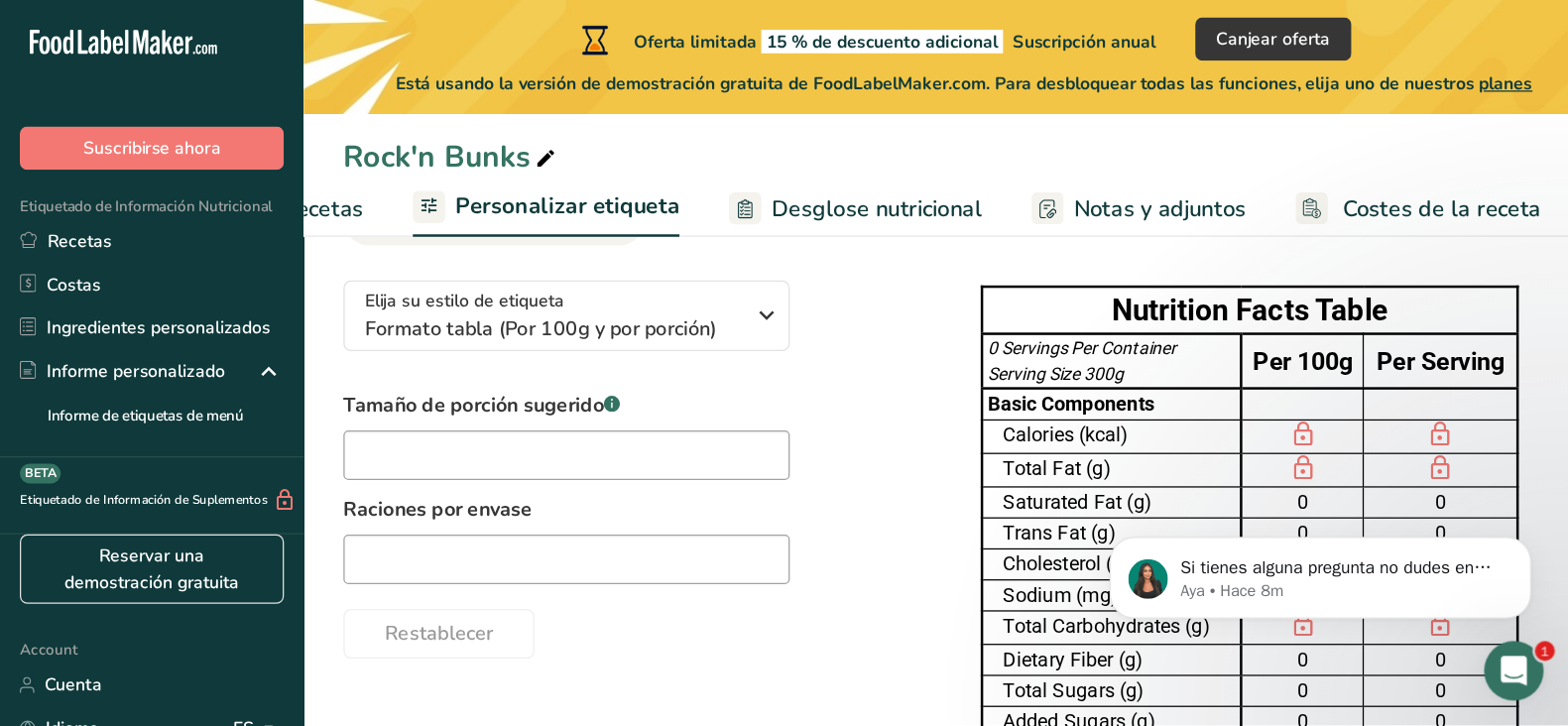 scroll, scrollTop: 129, scrollLeft: 0, axis: vertical 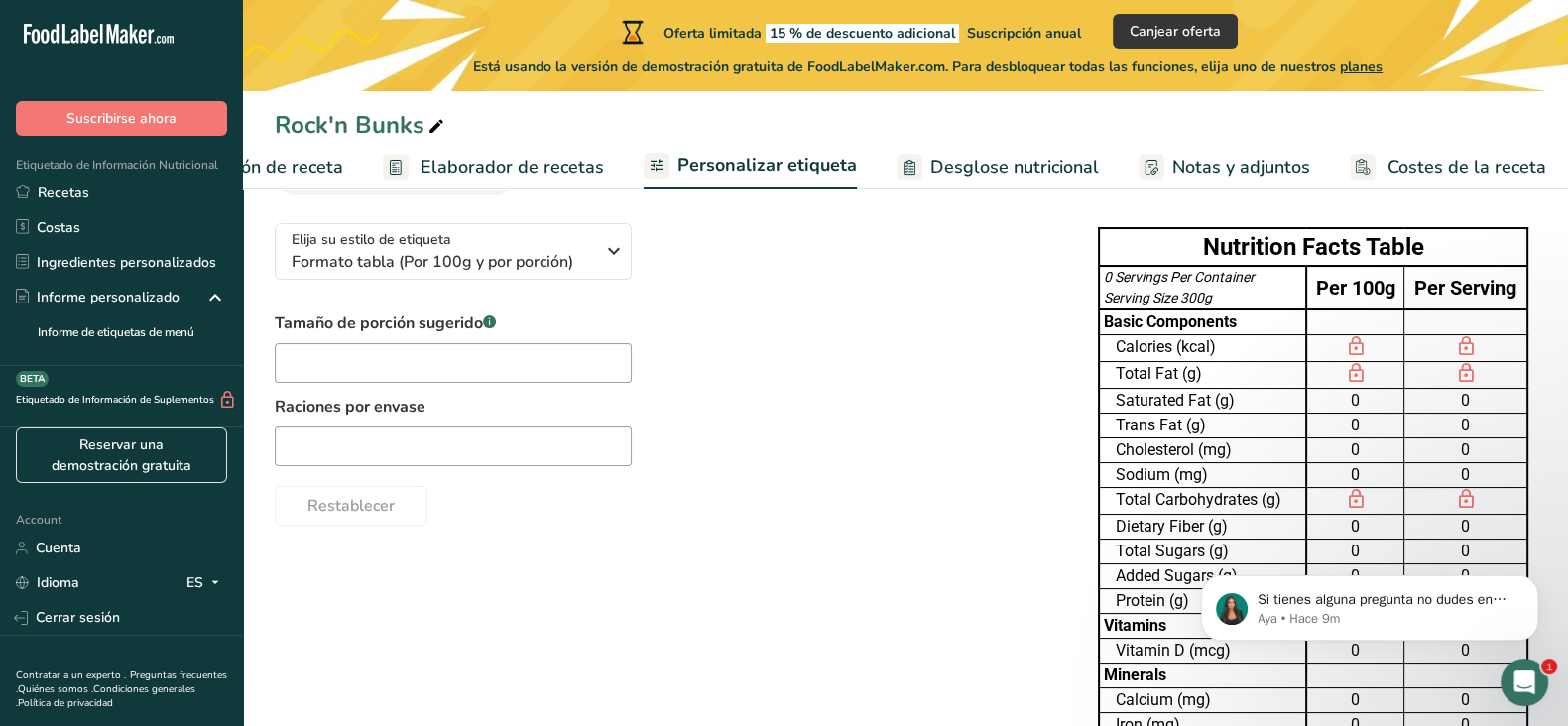 drag, startPoint x: 1268, startPoint y: 0, endPoint x: 989, endPoint y: 502, distance: 574.3213 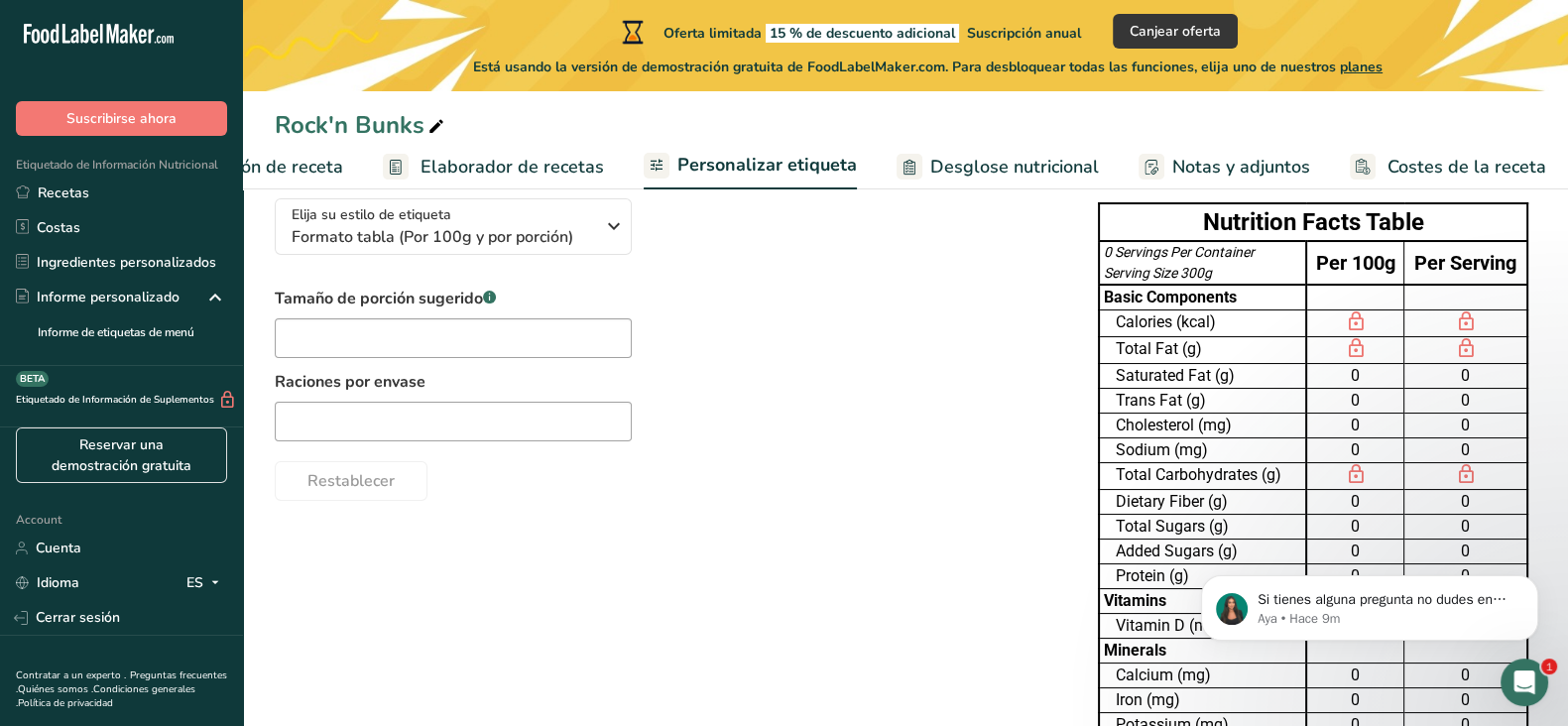 scroll, scrollTop: 141, scrollLeft: 0, axis: vertical 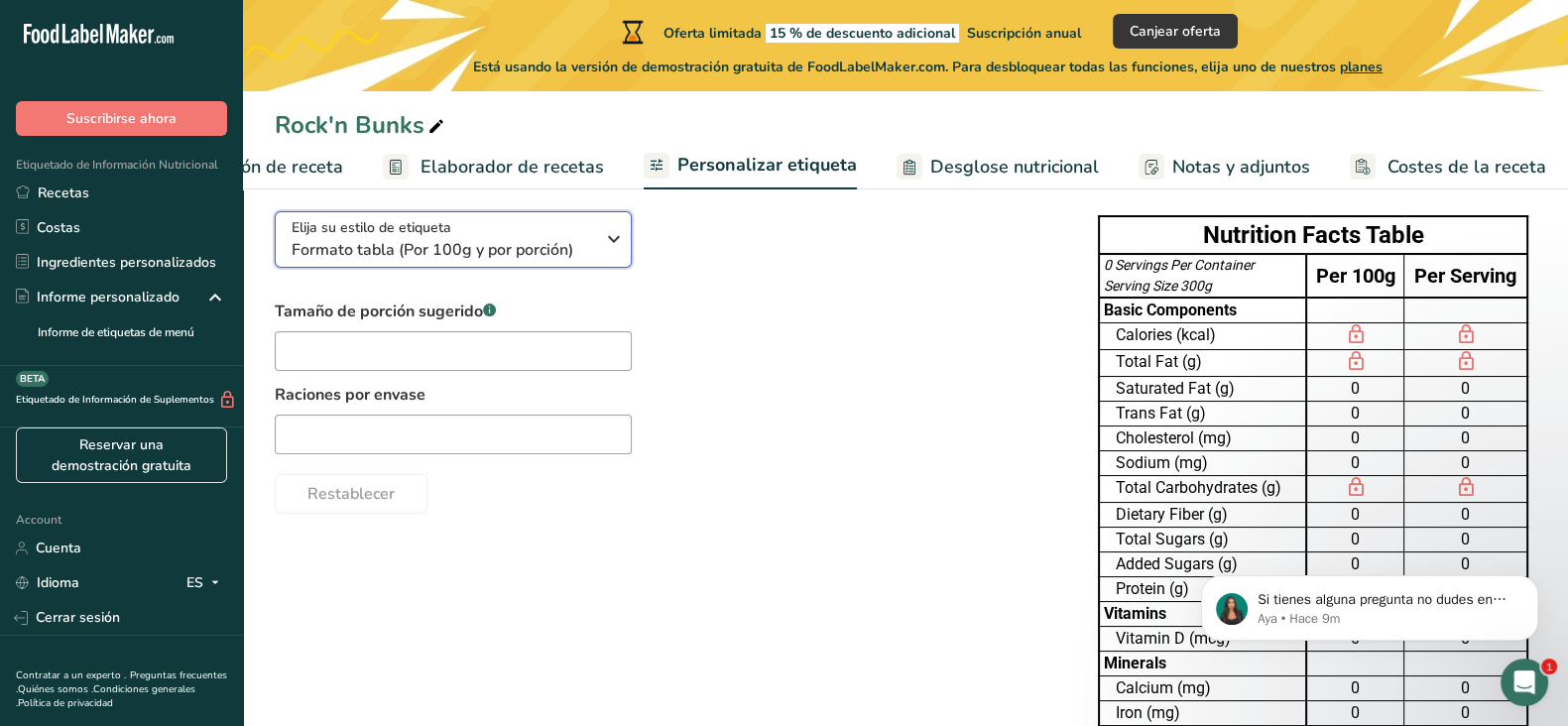 click on "Elija su estilo de etiqueta
Formato tabla (Por 100g y por porción)" at bounding box center (442, 239) 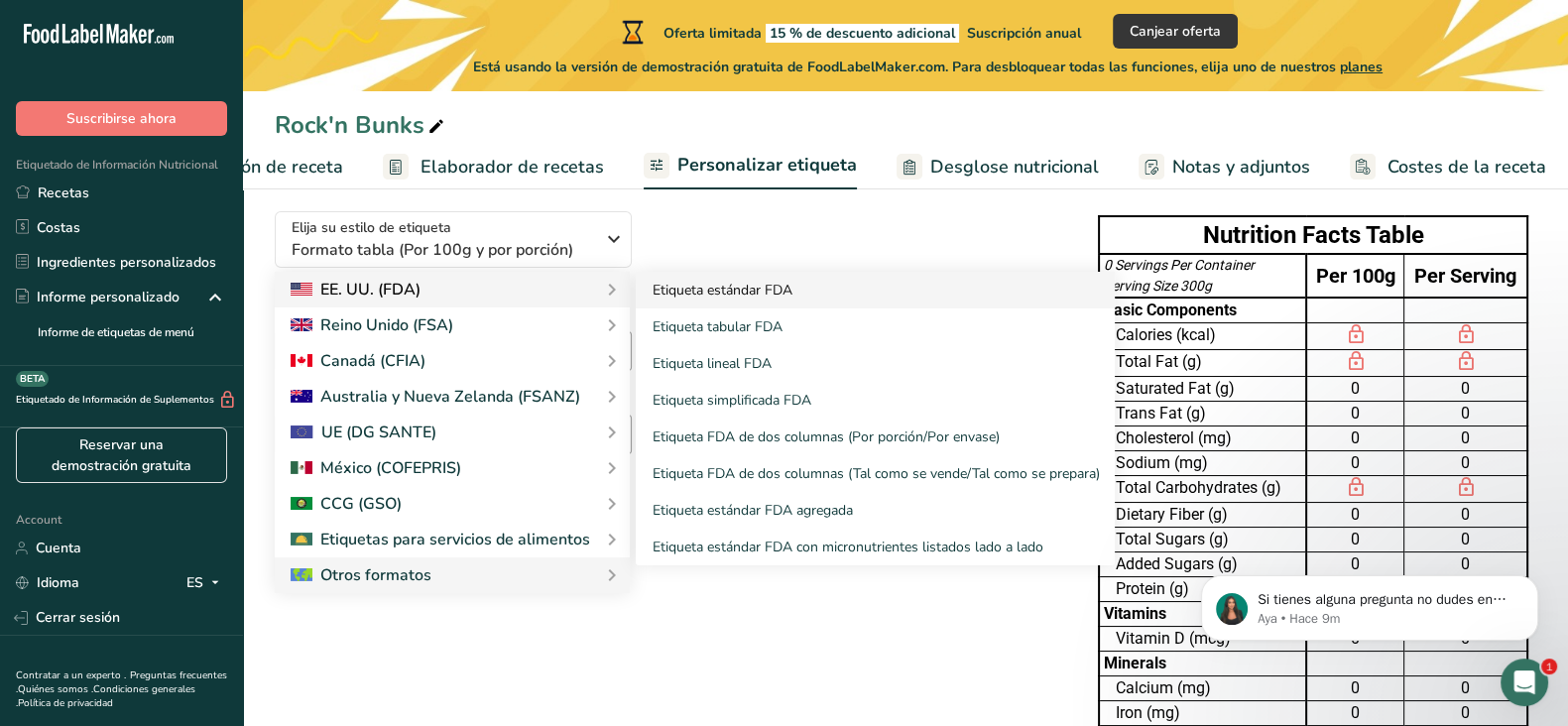 click on "Etiqueta estándar FDA" at bounding box center (875, 290) 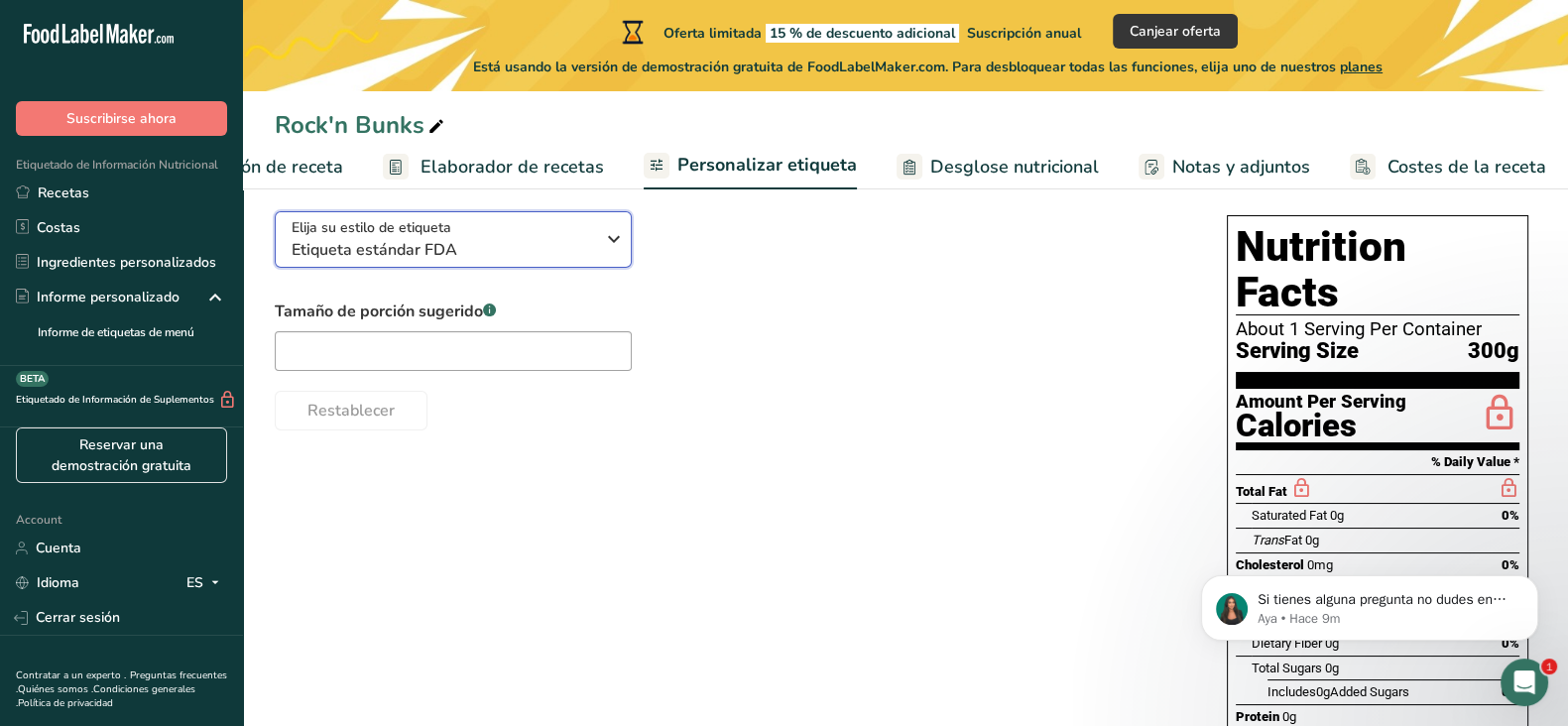 click on "Etiqueta estándar FDA" at bounding box center (442, 250) 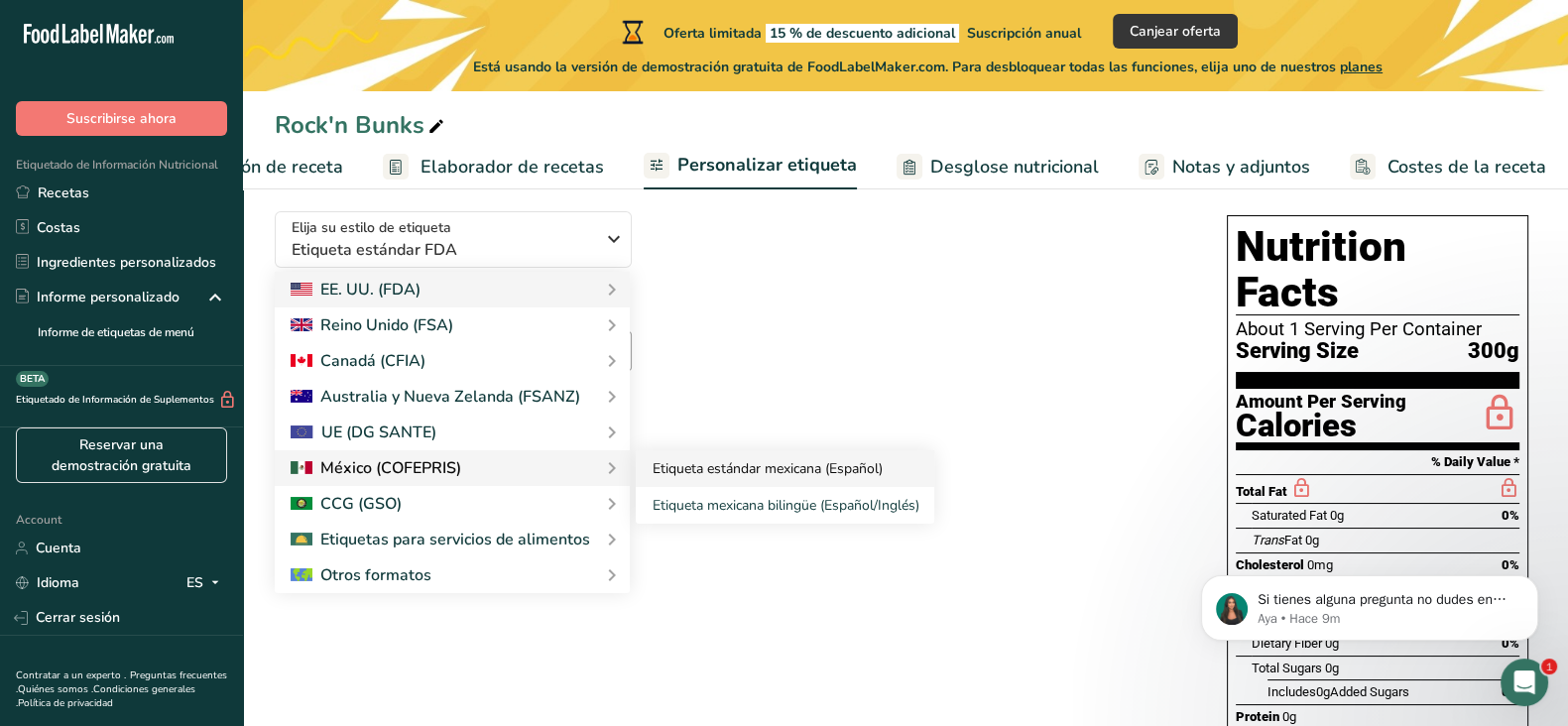 click on "Etiqueta estándar mexicana (Español)" at bounding box center [784, 468] 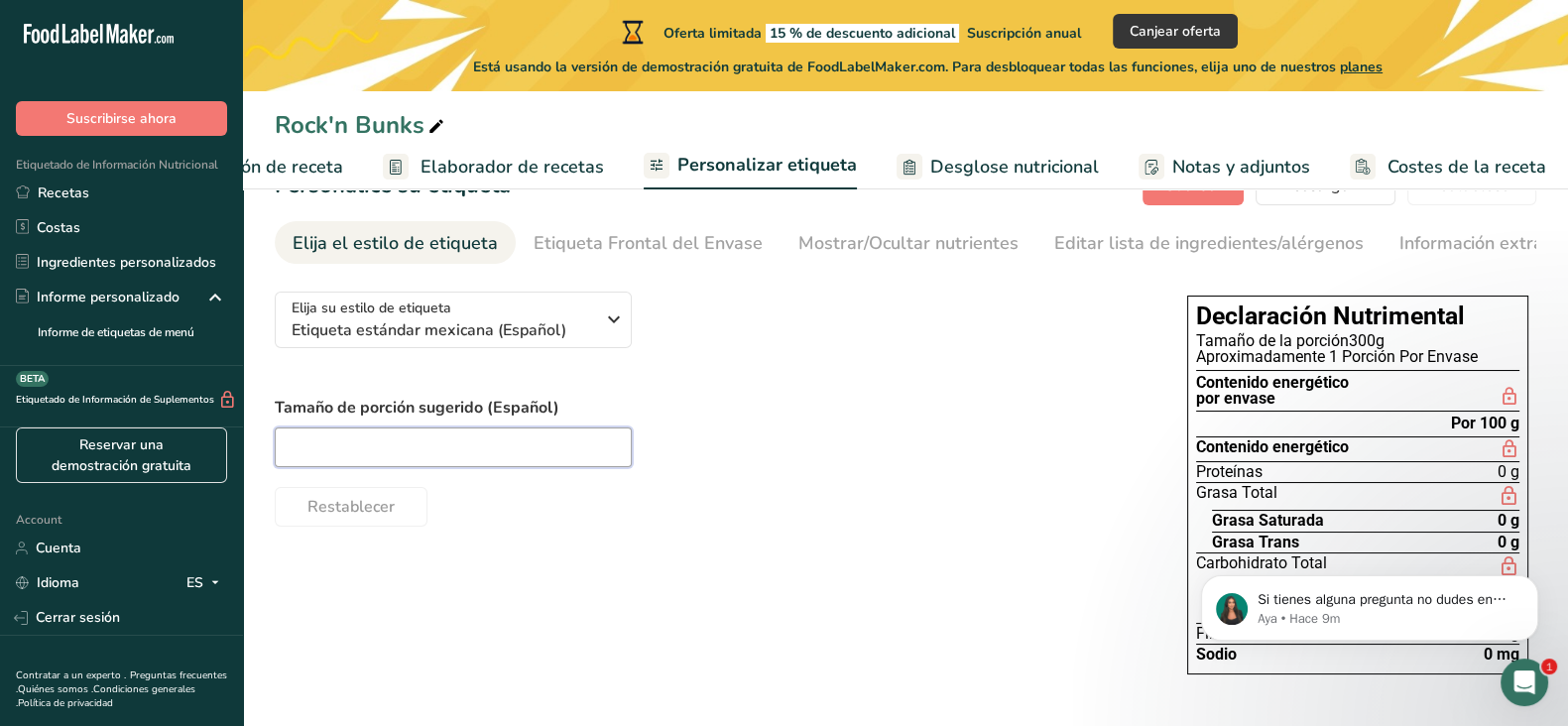 click at bounding box center (453, 447) 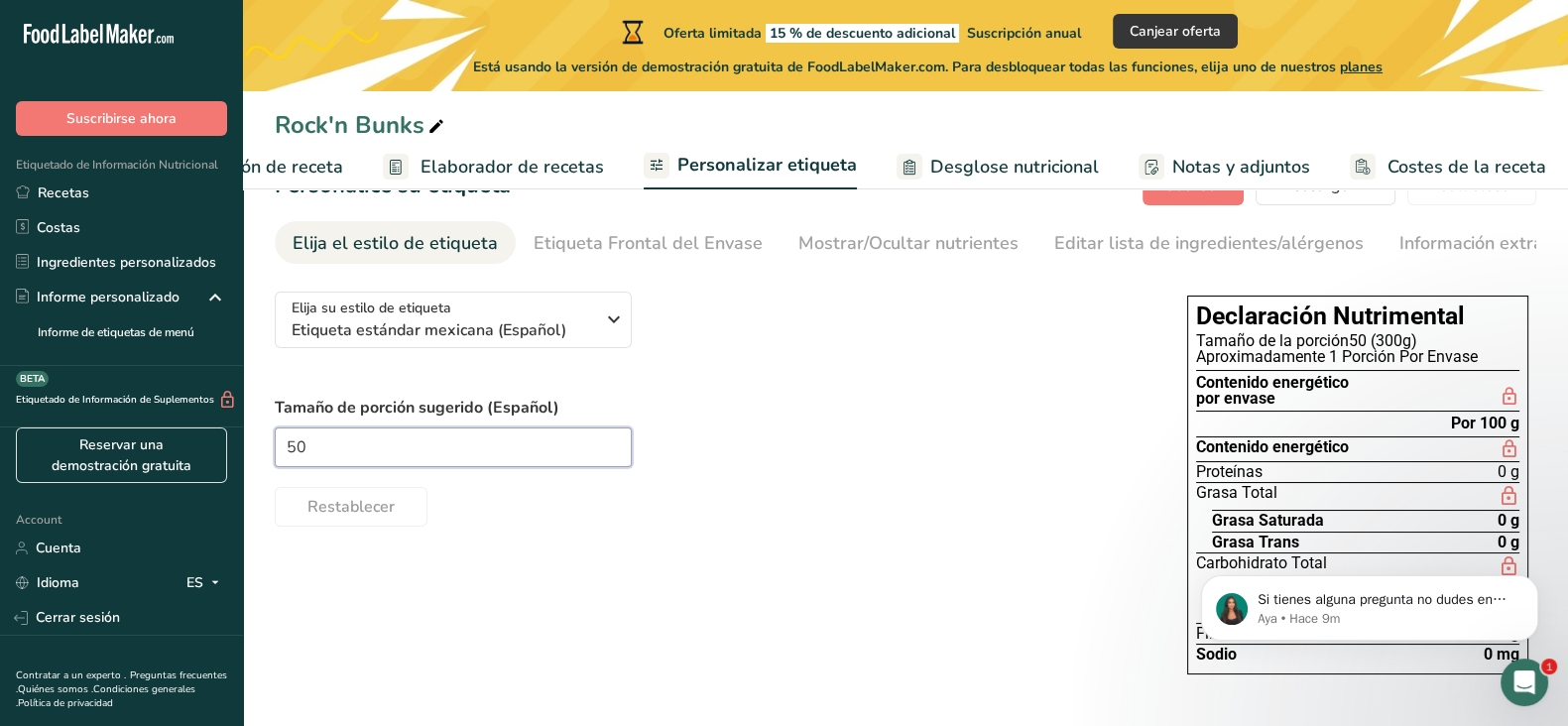 type on "5" 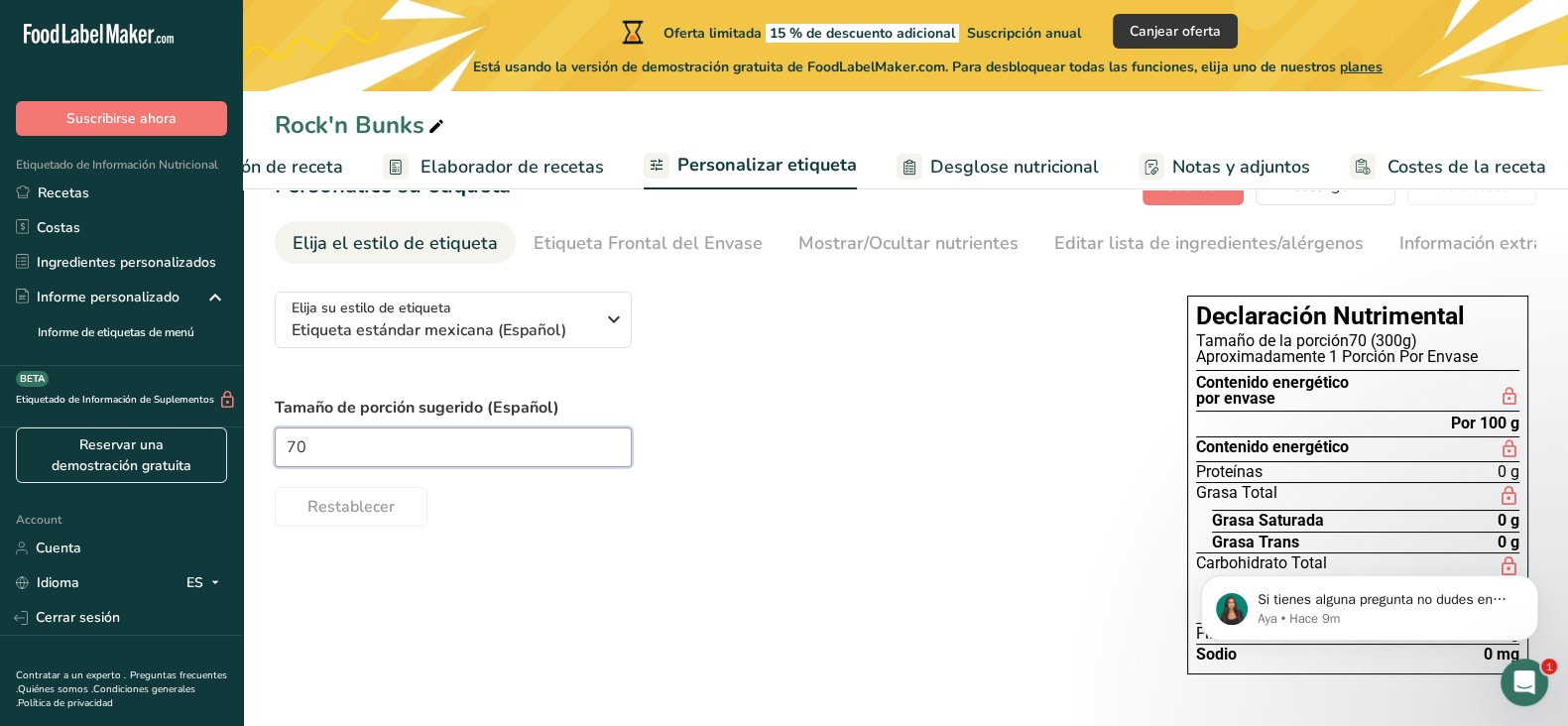 type on "7" 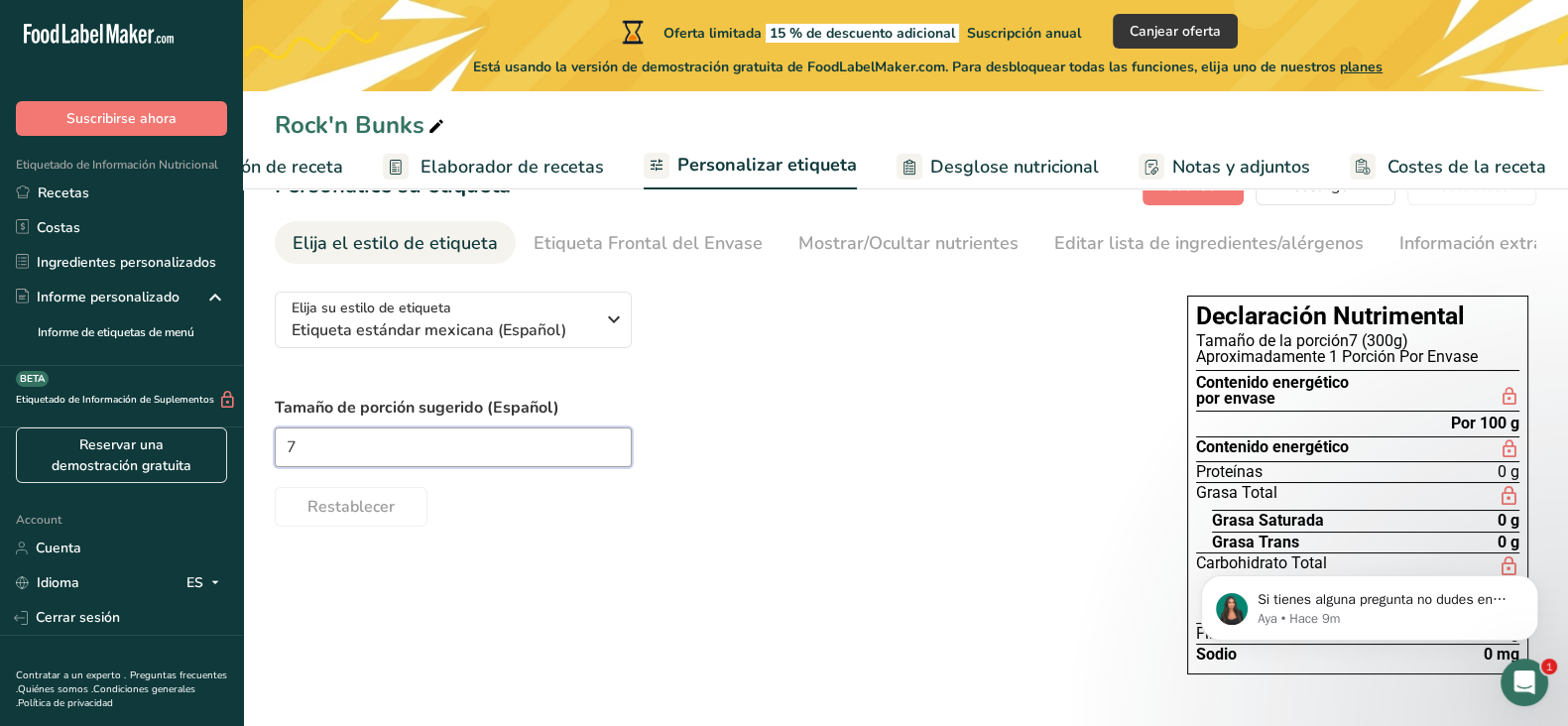 type 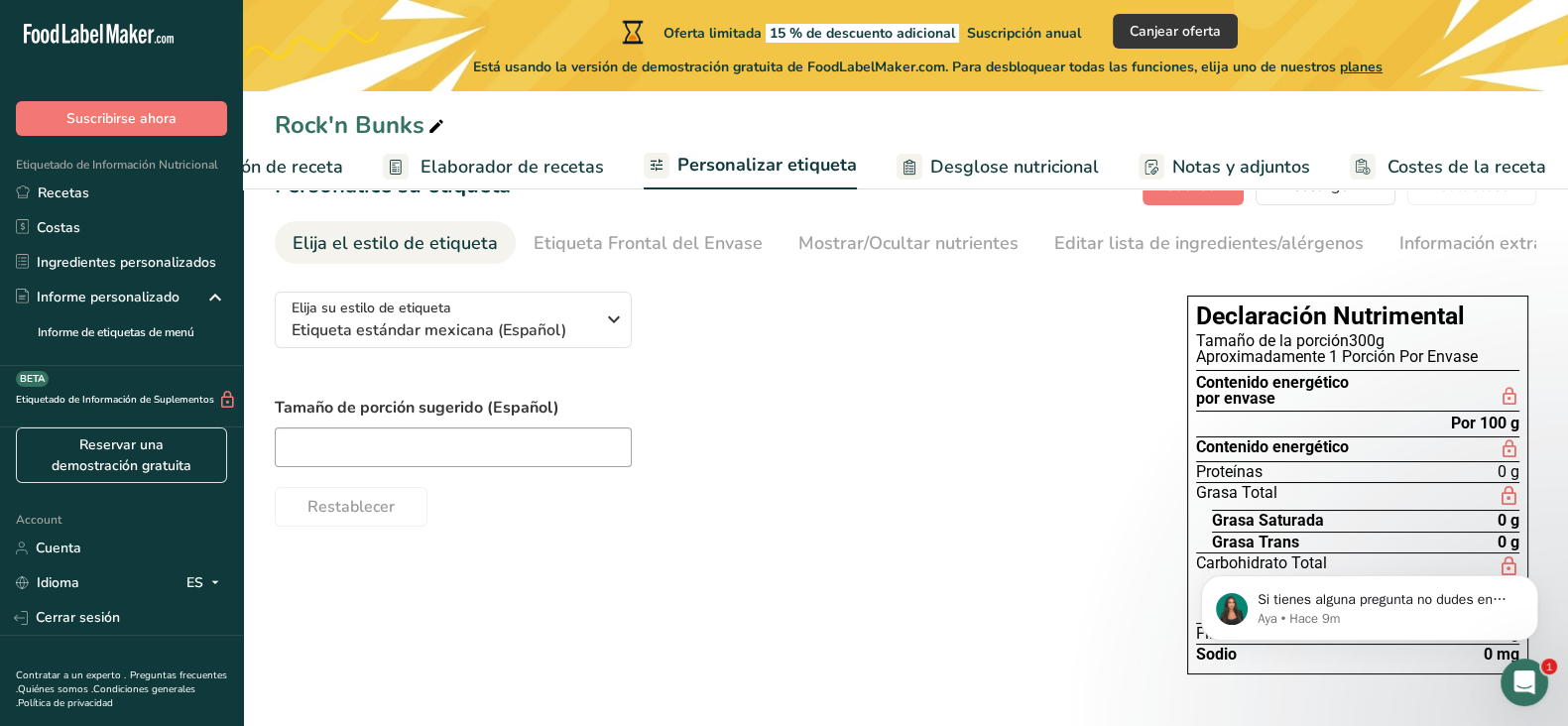 click on "Personalice su etiqueta
Guardar
Descargar
Elija qué mostrar en su etiqueta descargada
Nombre de la receta que aparecerá en la etiqueta
Panel de información nutricional
Lista de ingredientes
Declaración de alérgenos e intolerancias alimentarias
Dirección de la empresa
Notas de la etiqueta
Etiquetas de receta
Código QR de la ficha de la receta
Etiqueta frontal del envase
Descargar
PNG
PNG
BMP
SVG
PDF
Restablecer
Elija el estilo de etiqueta
Etiqueta Frontal del Envase
Mostrar/Ocultar nutrientes
Cambiar idioma" at bounding box center (905, 429) 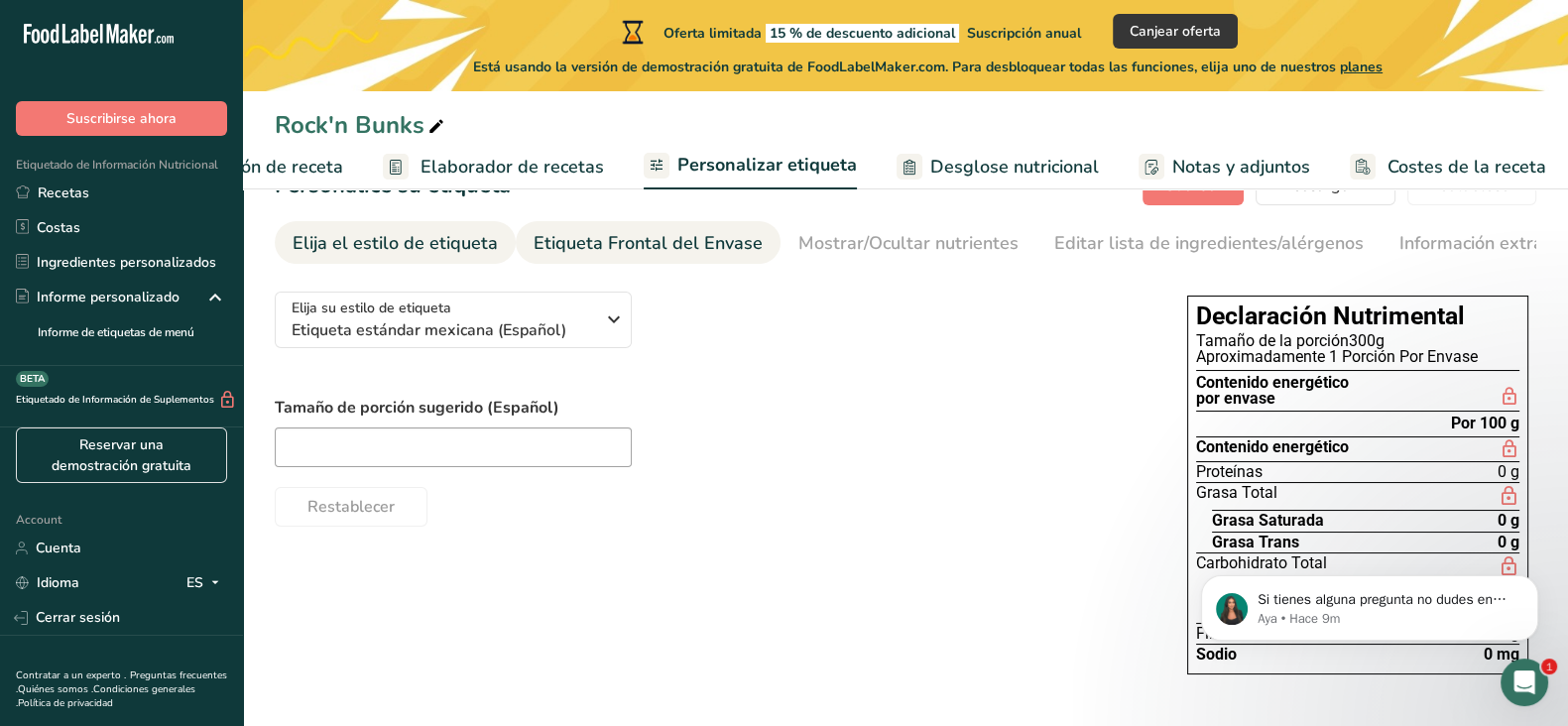 click on "Etiqueta Frontal del Envase" at bounding box center [648, 243] 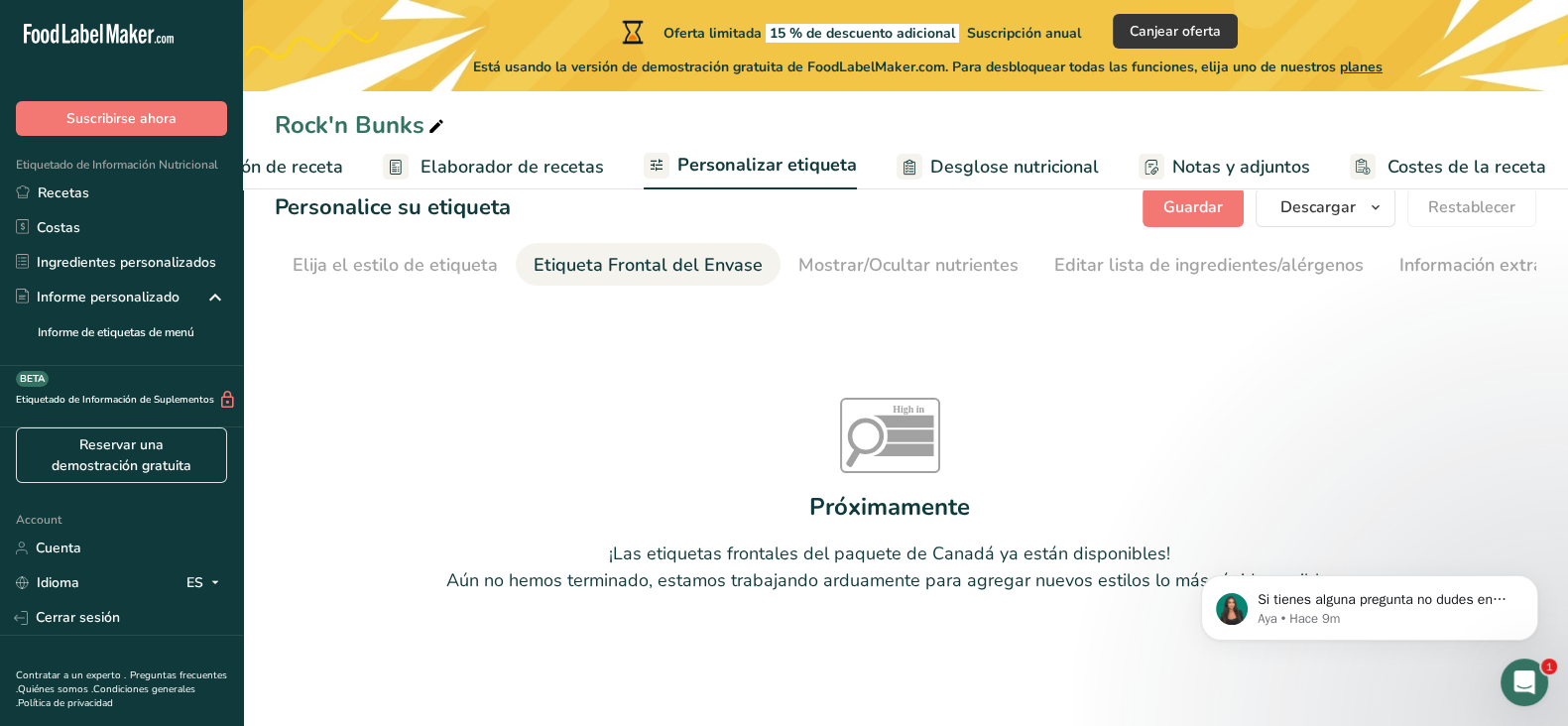 scroll, scrollTop: 44, scrollLeft: 0, axis: vertical 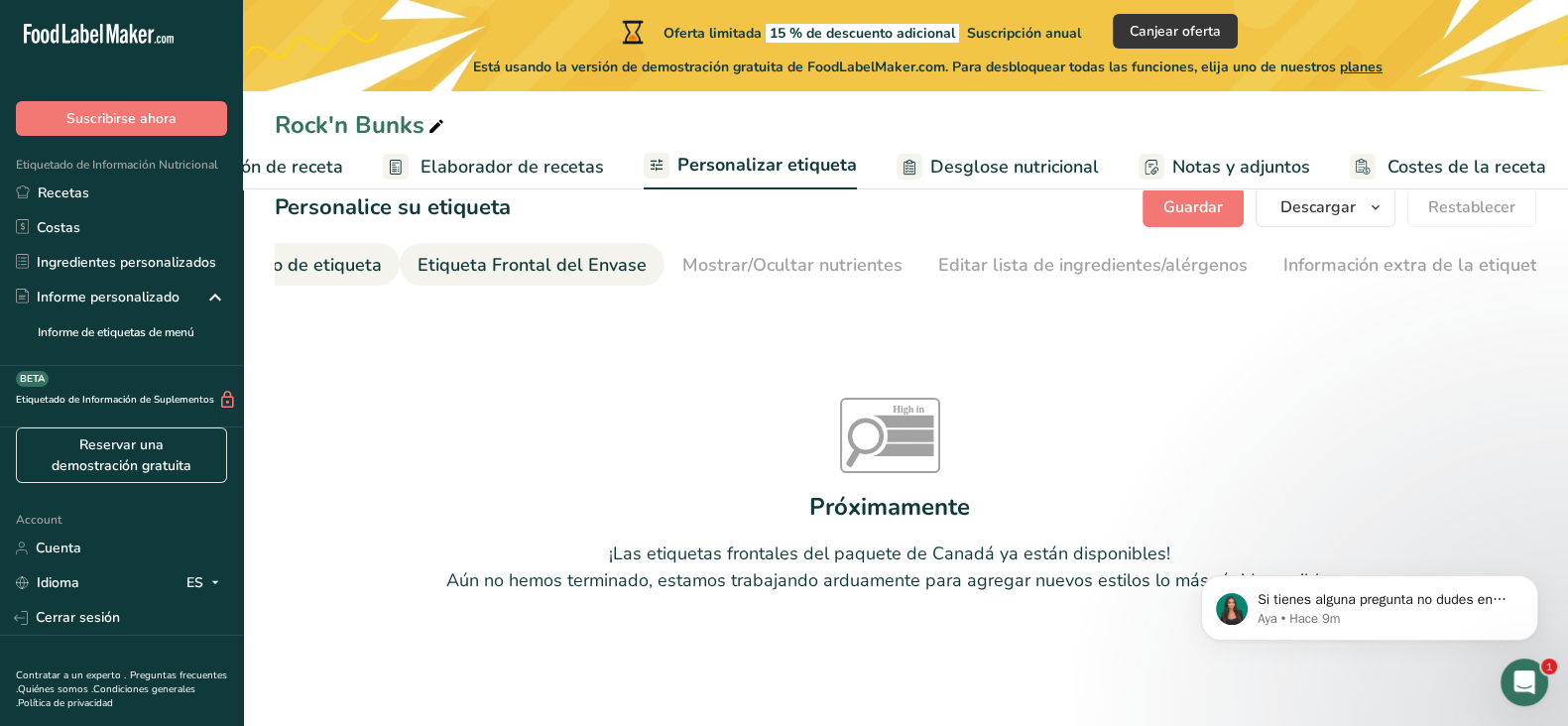 click on "Elija el estilo de etiqueta" at bounding box center [279, 264] 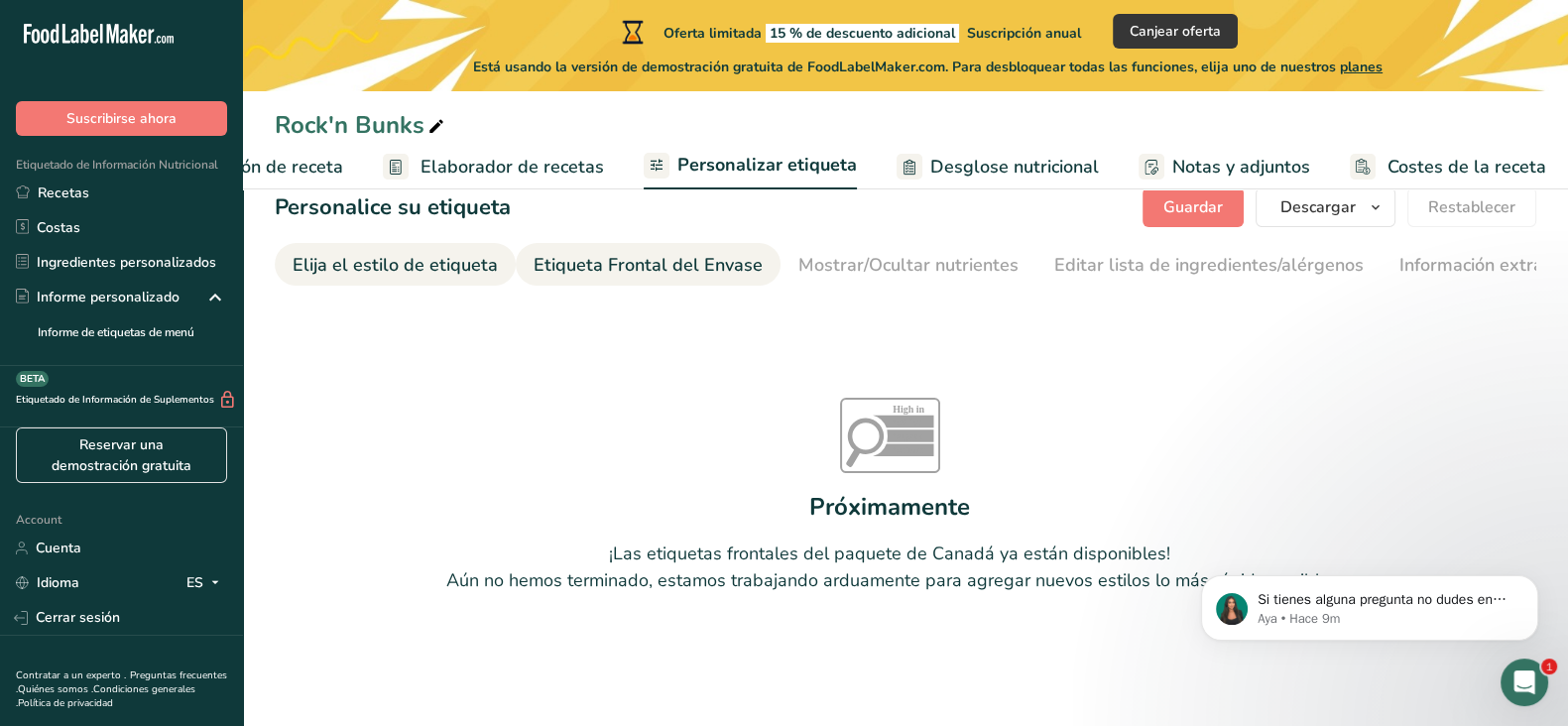 click on "Elija el estilo de etiqueta" at bounding box center (395, 265) 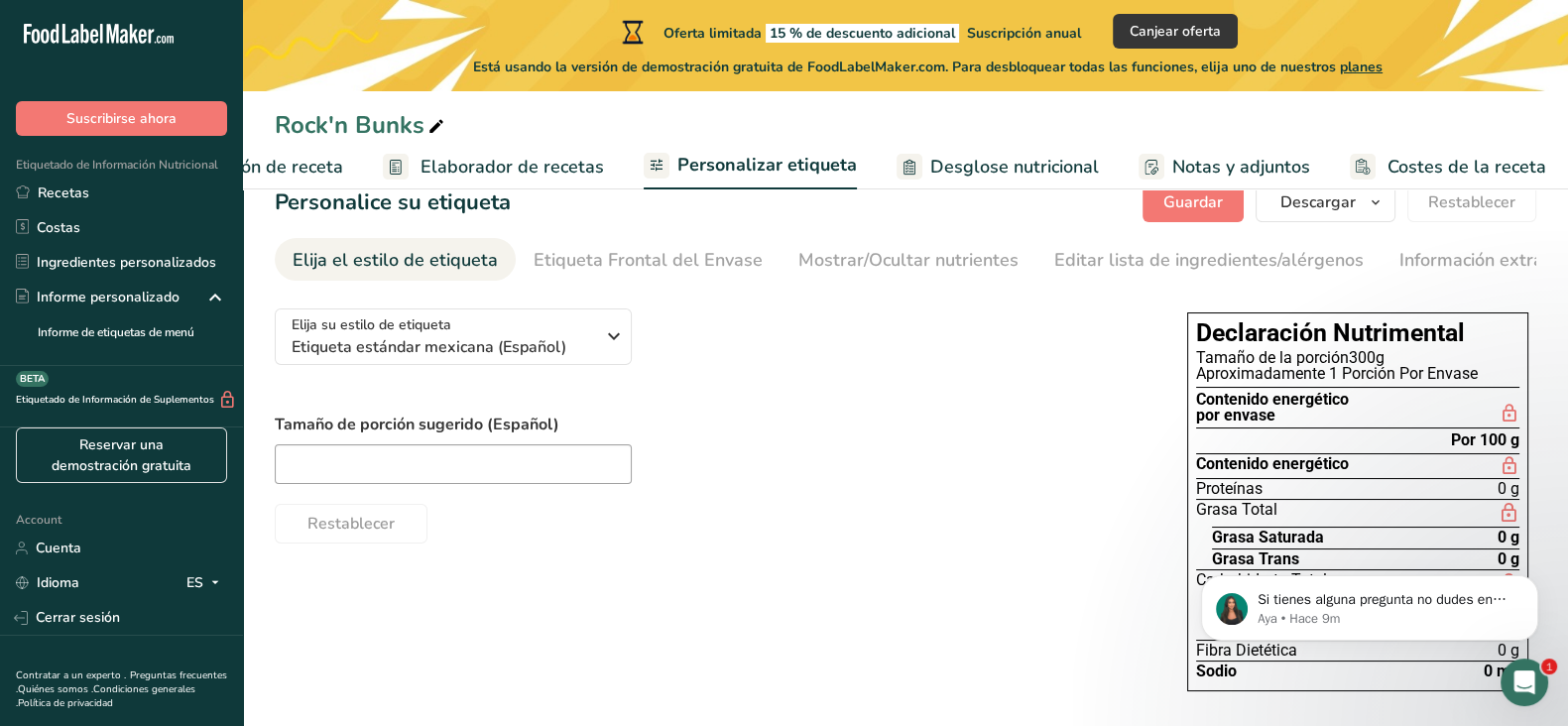scroll, scrollTop: 62, scrollLeft: 0, axis: vertical 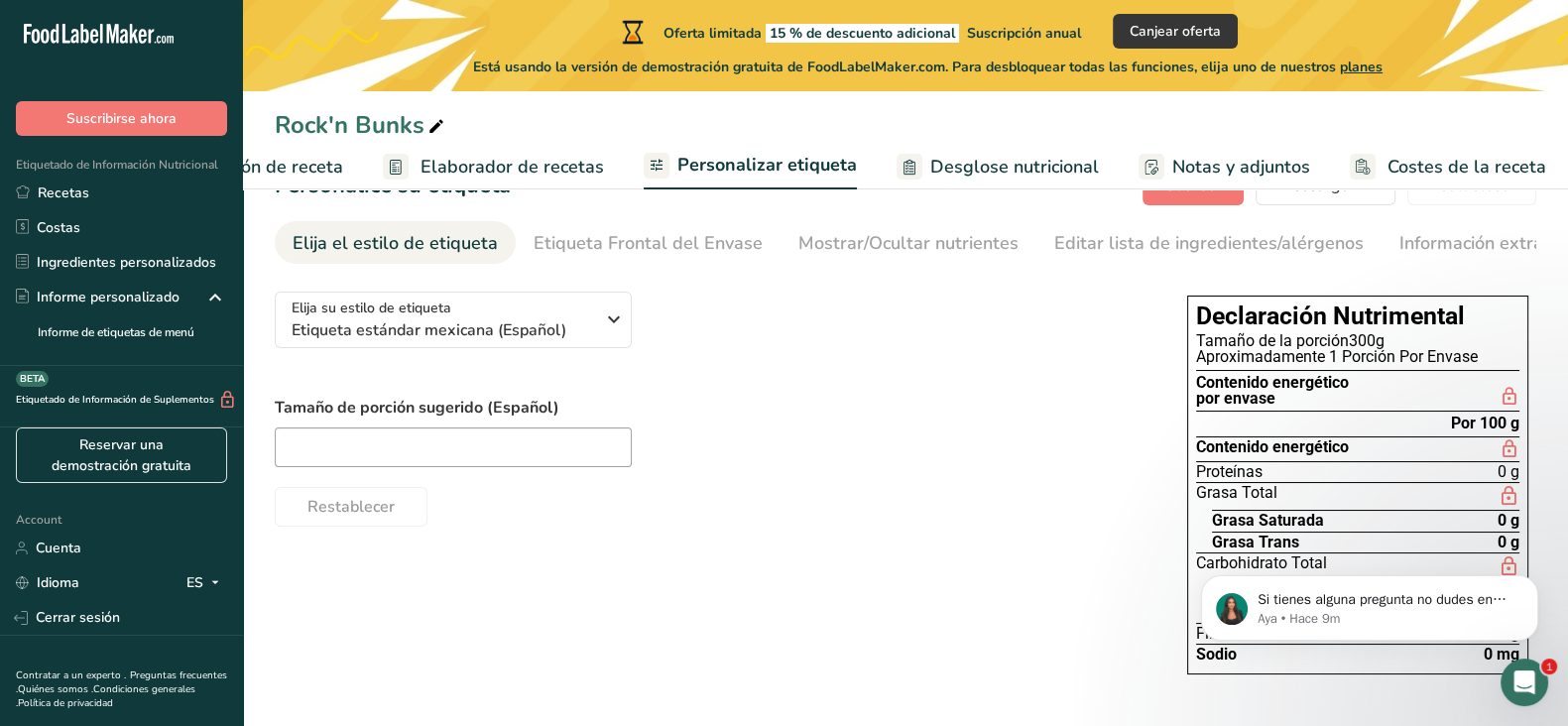 click on "Elaborador de recetas" at bounding box center (512, 167) 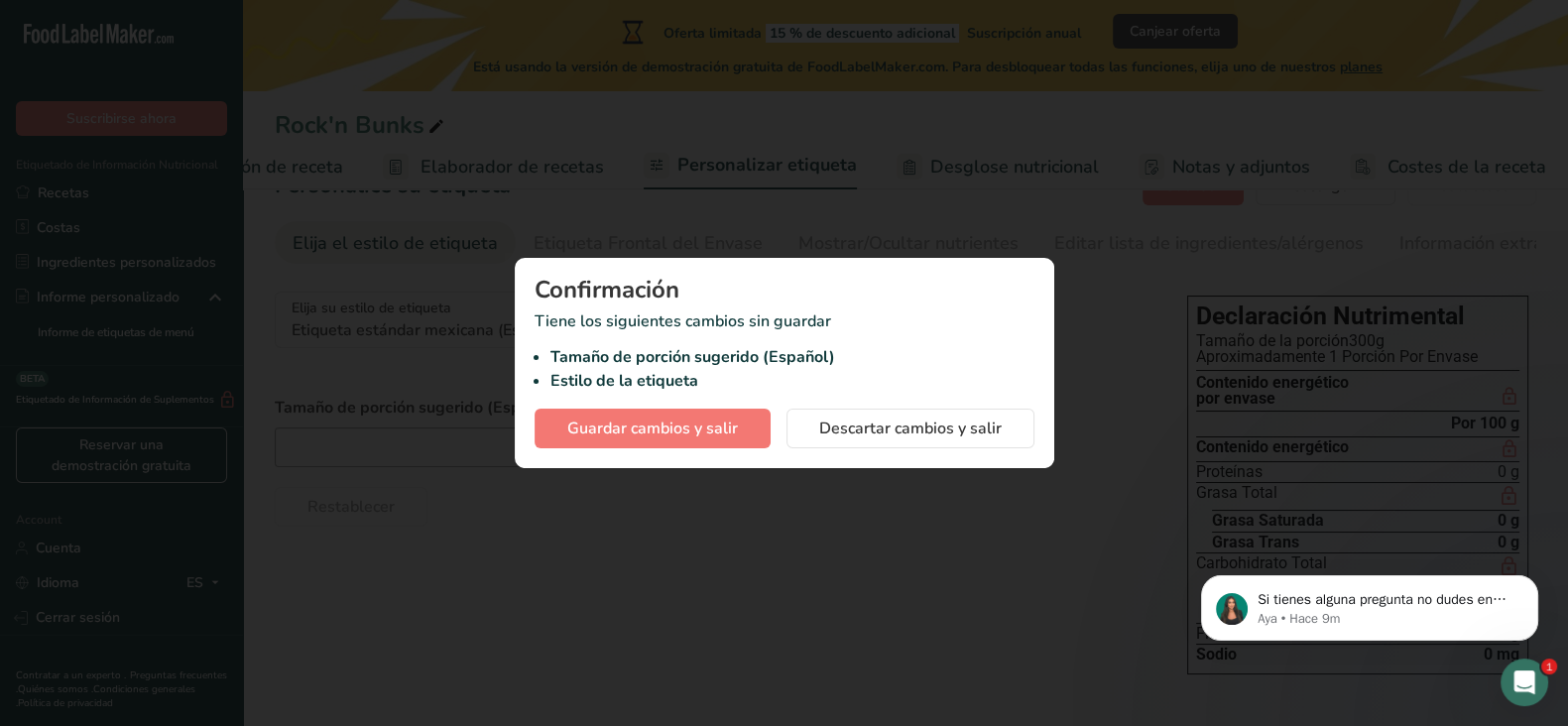 scroll, scrollTop: 0, scrollLeft: 143, axis: horizontal 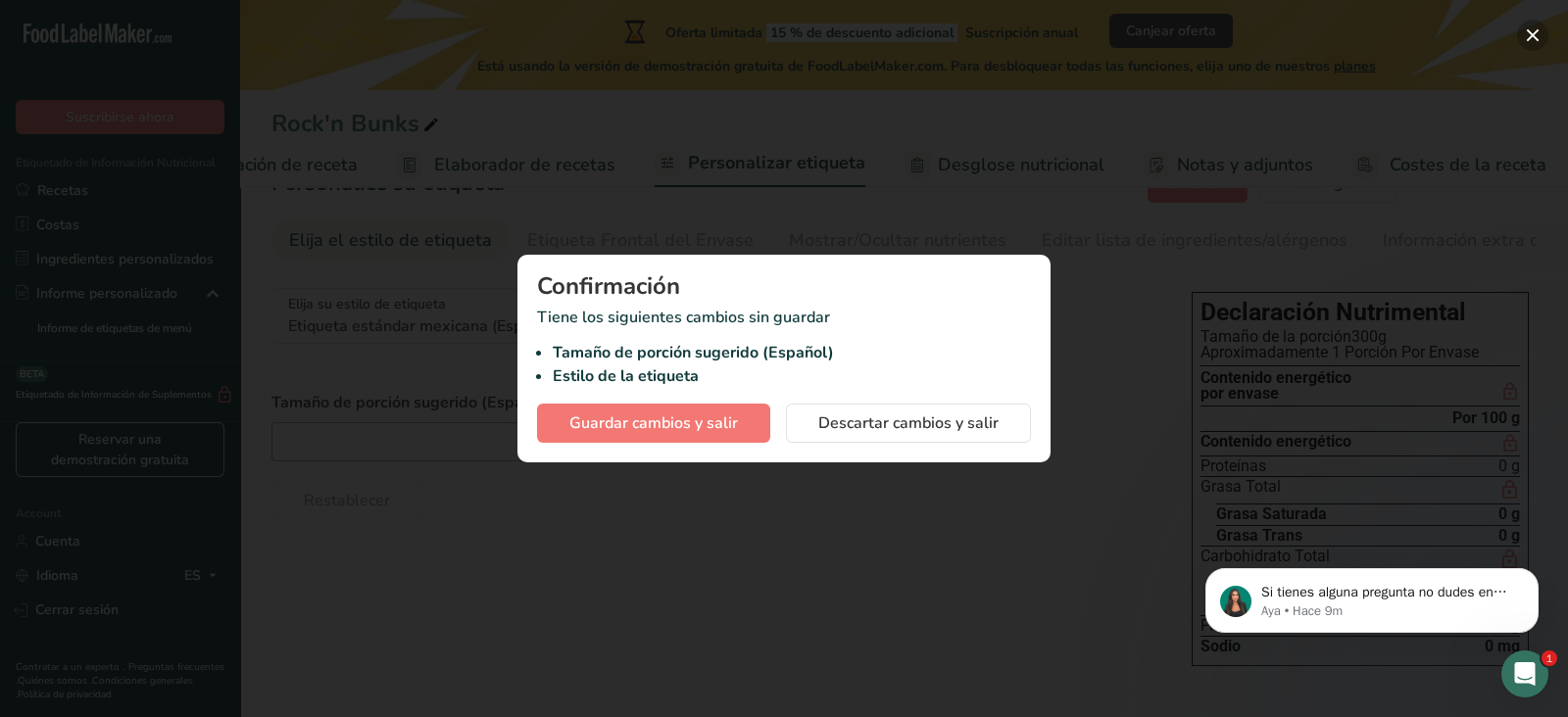 click at bounding box center [1533, 35] 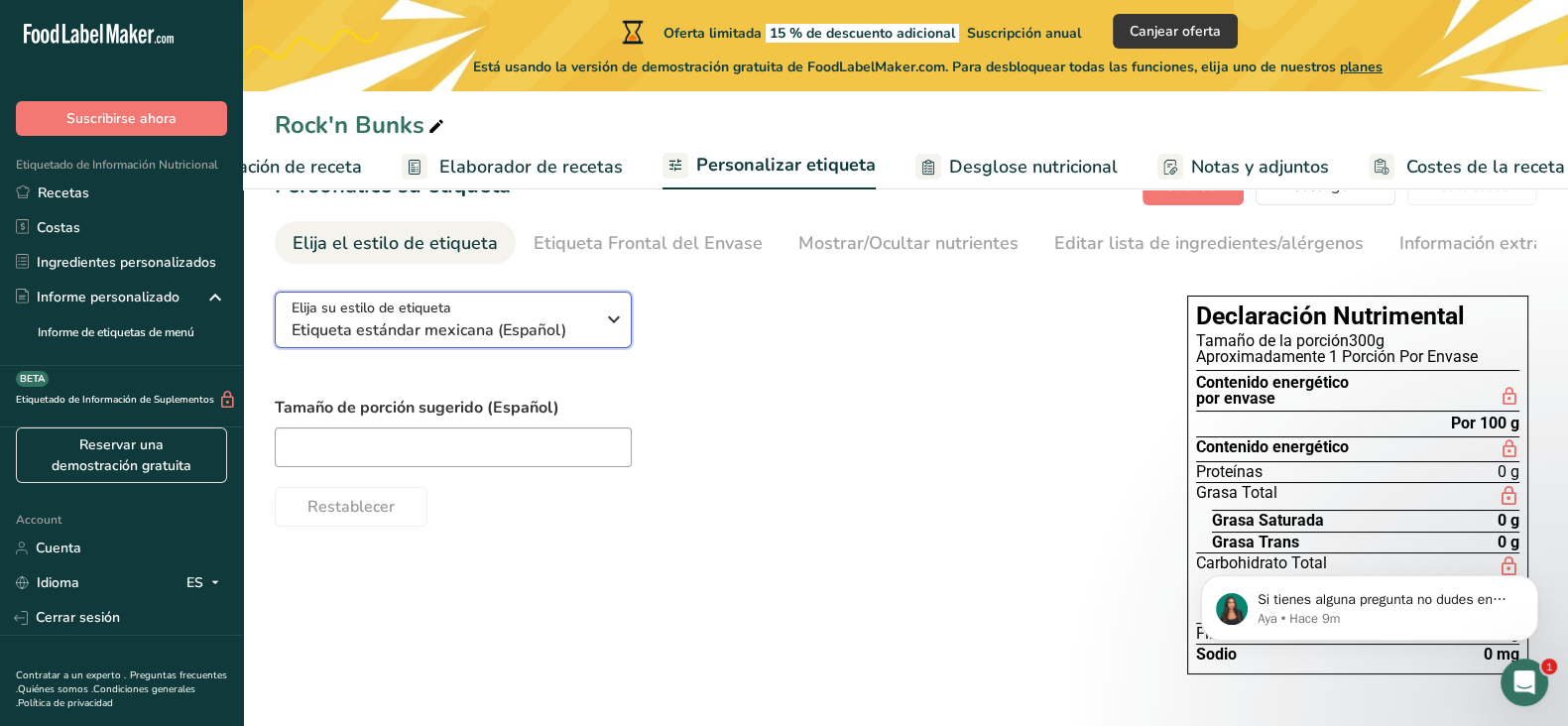 click on "Elija su estilo de etiqueta
Etiqueta estándar mexicana (Español)" at bounding box center (442, 319) 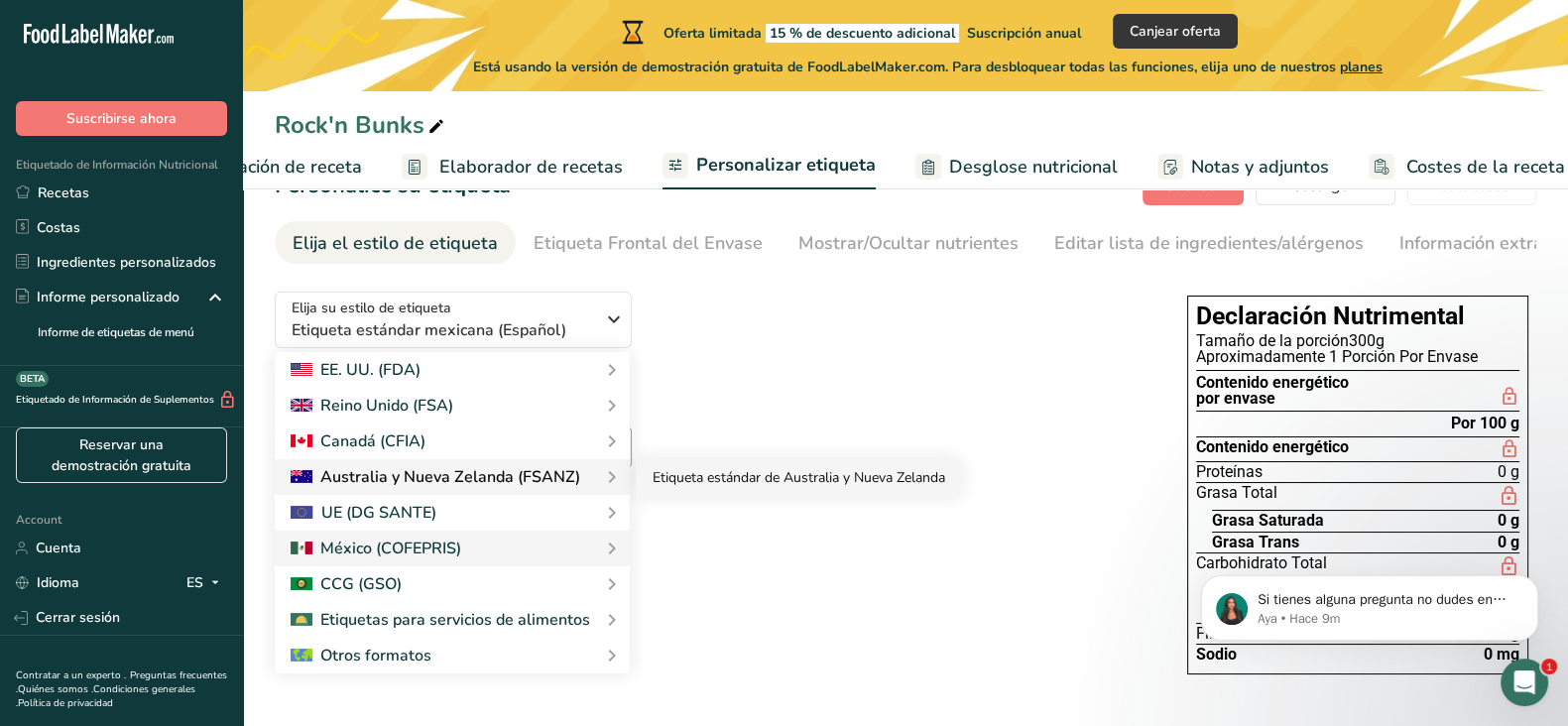 click on "Etiqueta estándar de Australia y Nueva Zelanda" at bounding box center [797, 477] 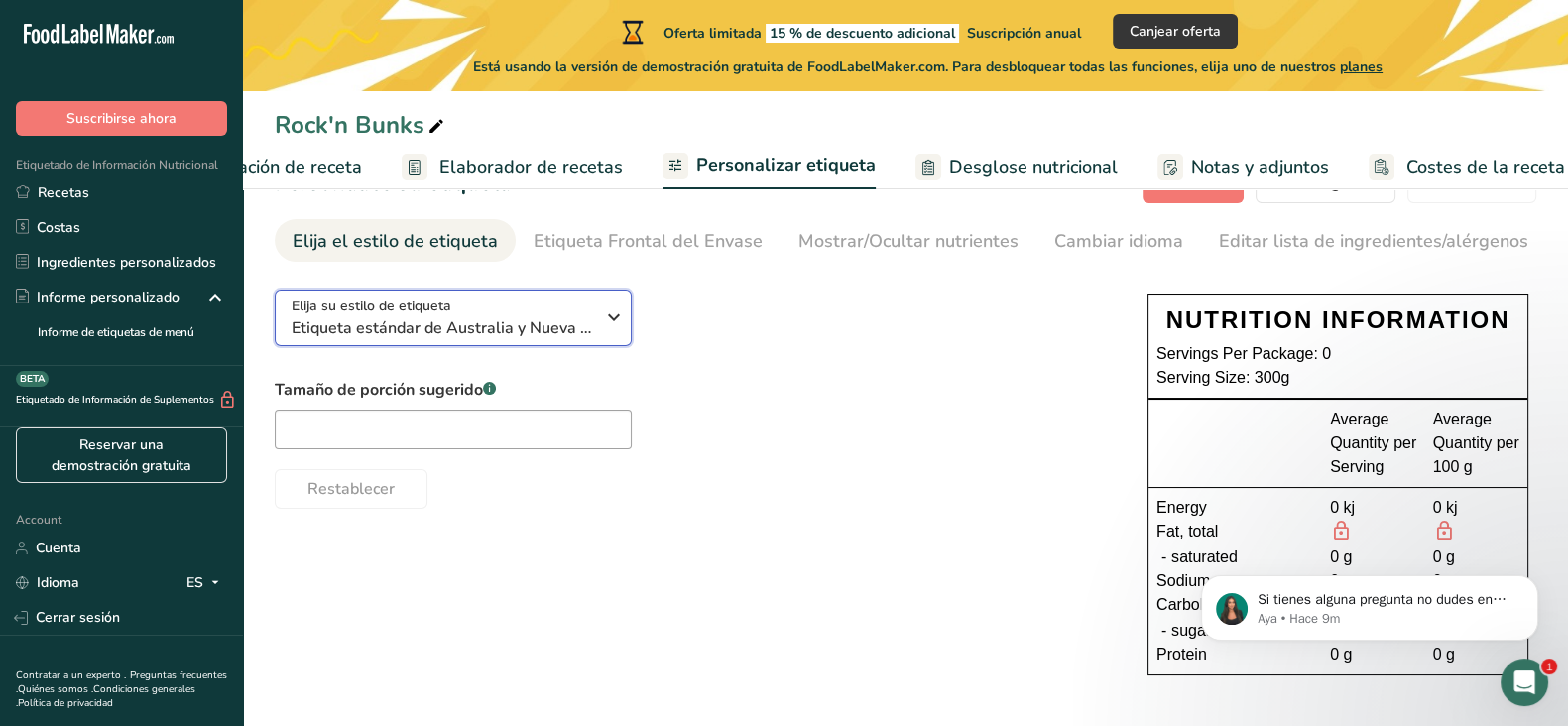 click on "Etiqueta estándar de Australia y Nueva Zelanda" at bounding box center [442, 328] 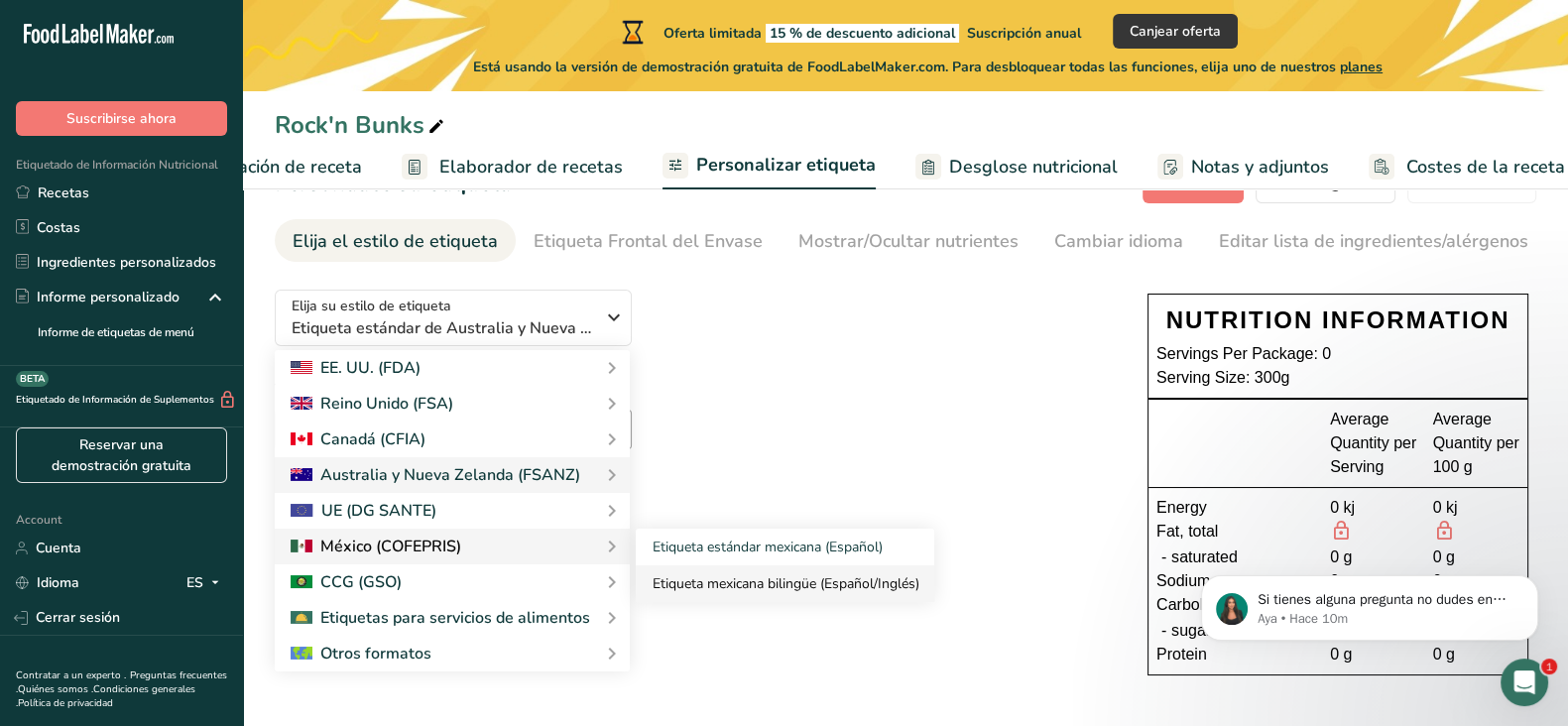 click on "Etiqueta mexicana bilingüe (Español/Inglés)" at bounding box center [784, 583] 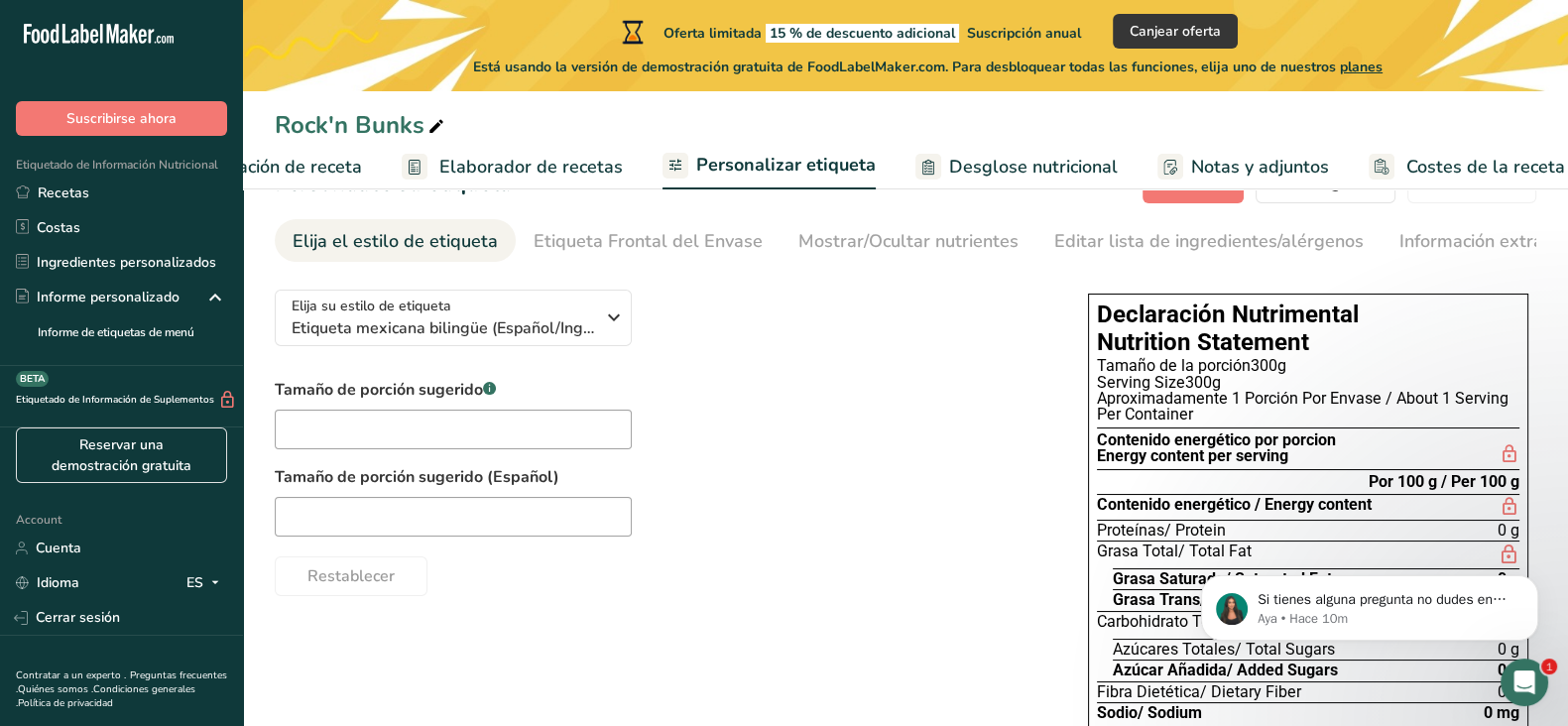scroll, scrollTop: 123, scrollLeft: 0, axis: vertical 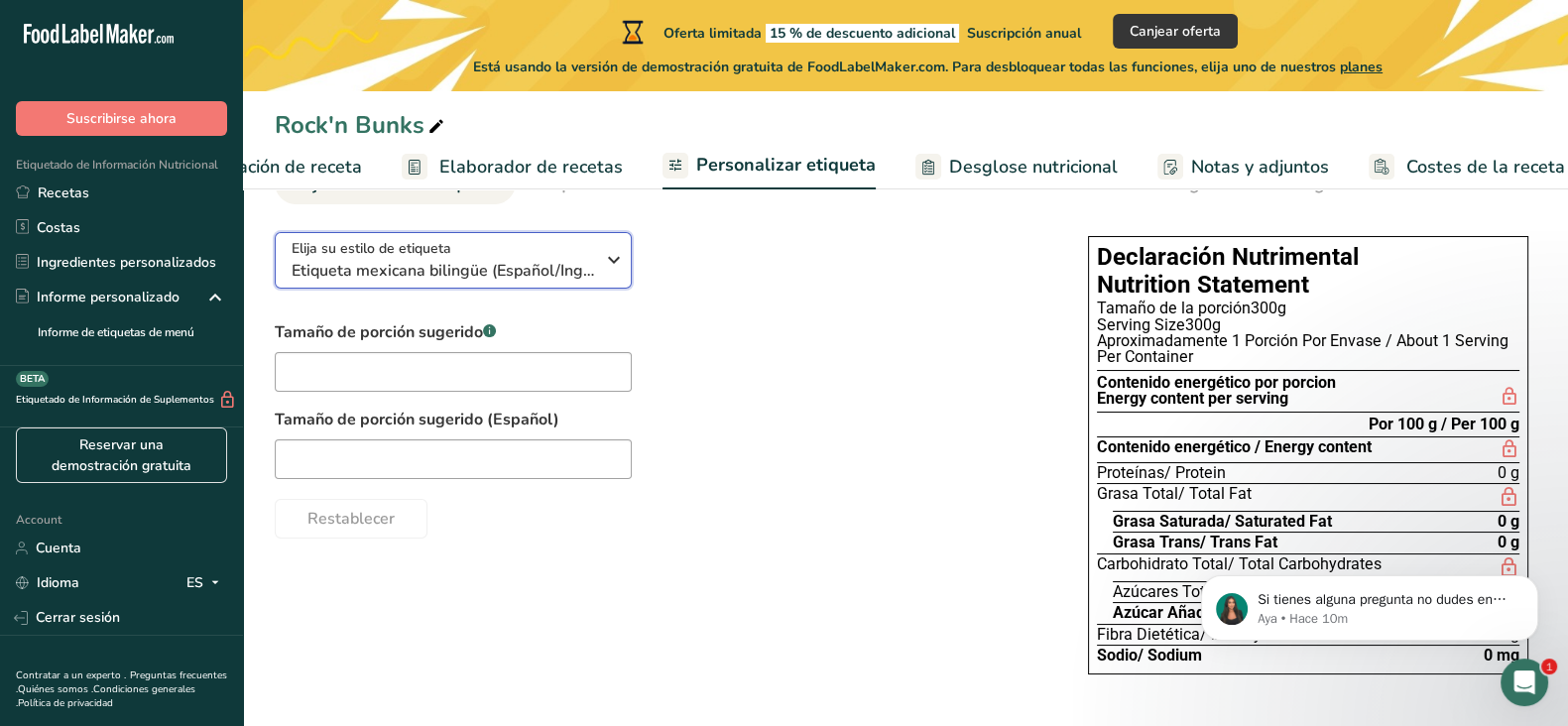 click on "Elija su estilo de etiqueta
Etiqueta mexicana bilingüe (Español/Inglés)" at bounding box center (442, 260) 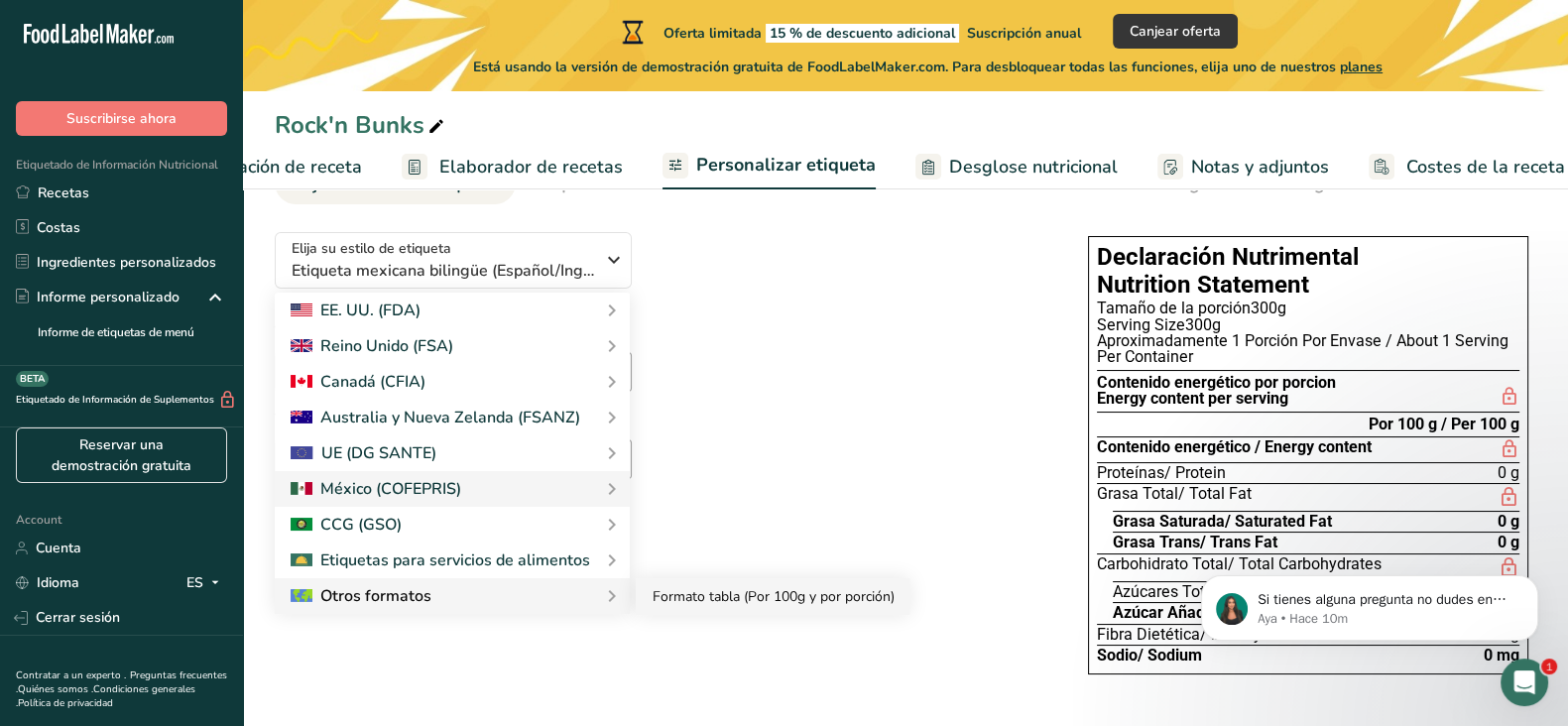 click on "Formato tabla (Por 100g y por porción)" at bounding box center (773, 596) 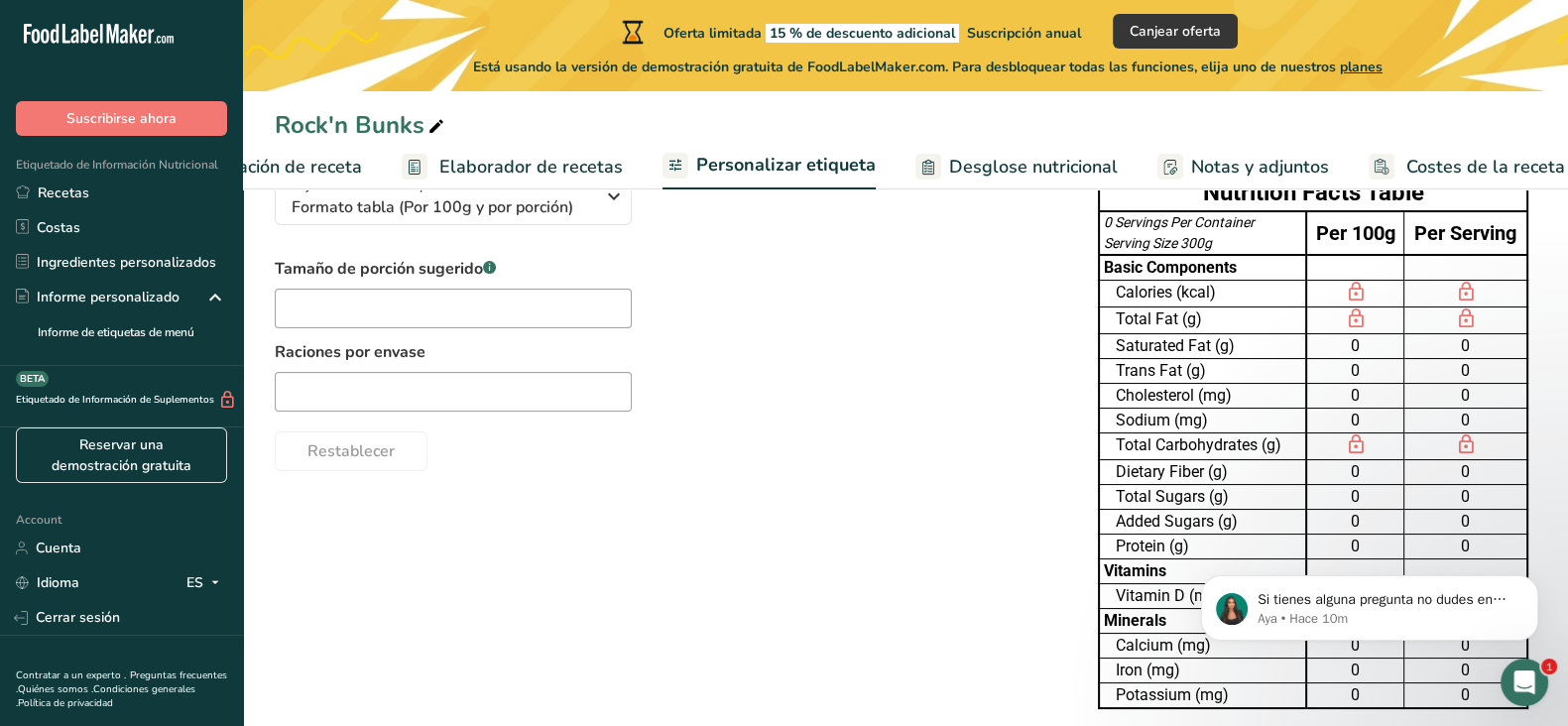 scroll, scrollTop: 0, scrollLeft: 0, axis: both 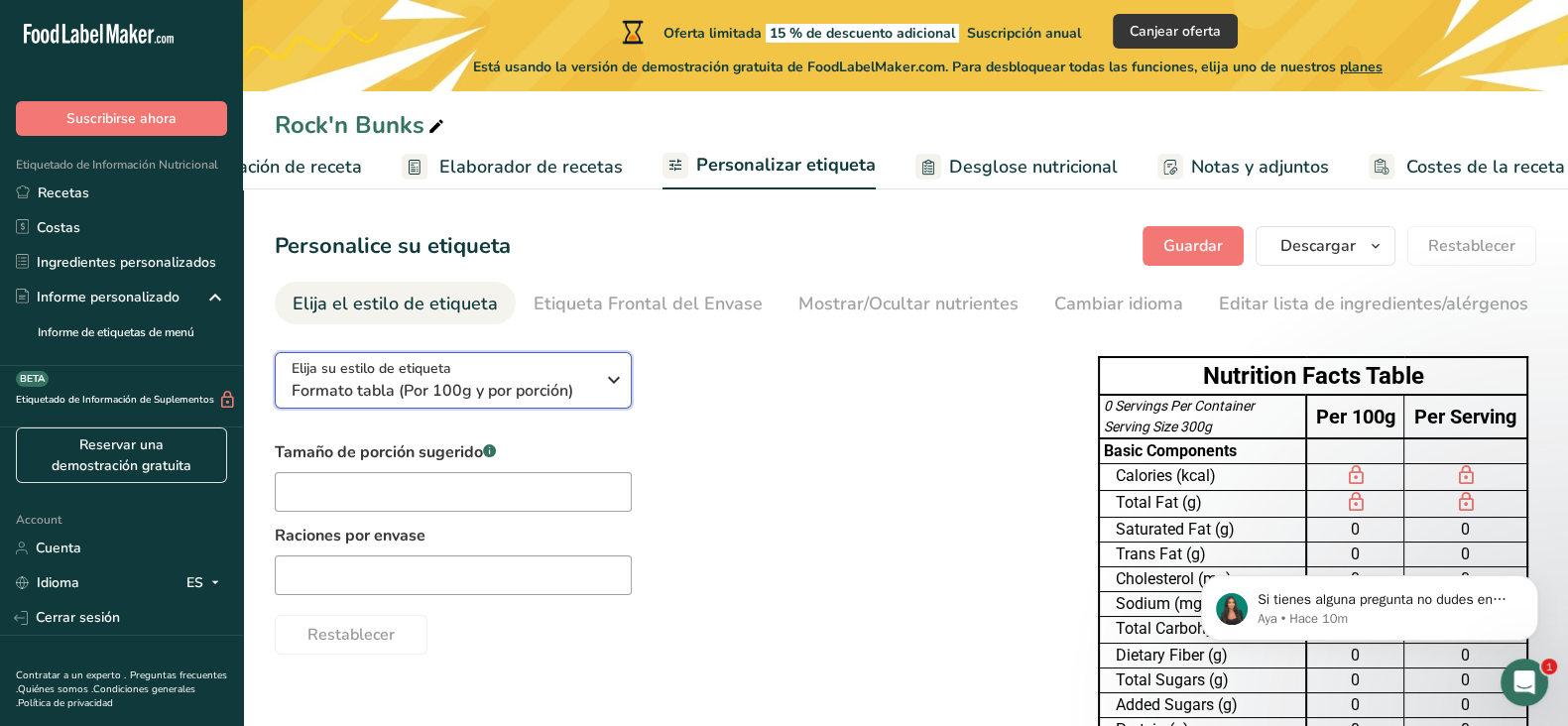 click on "Elija su estilo de etiqueta
Formato tabla (Por 100g y por porción)" at bounding box center [442, 380] 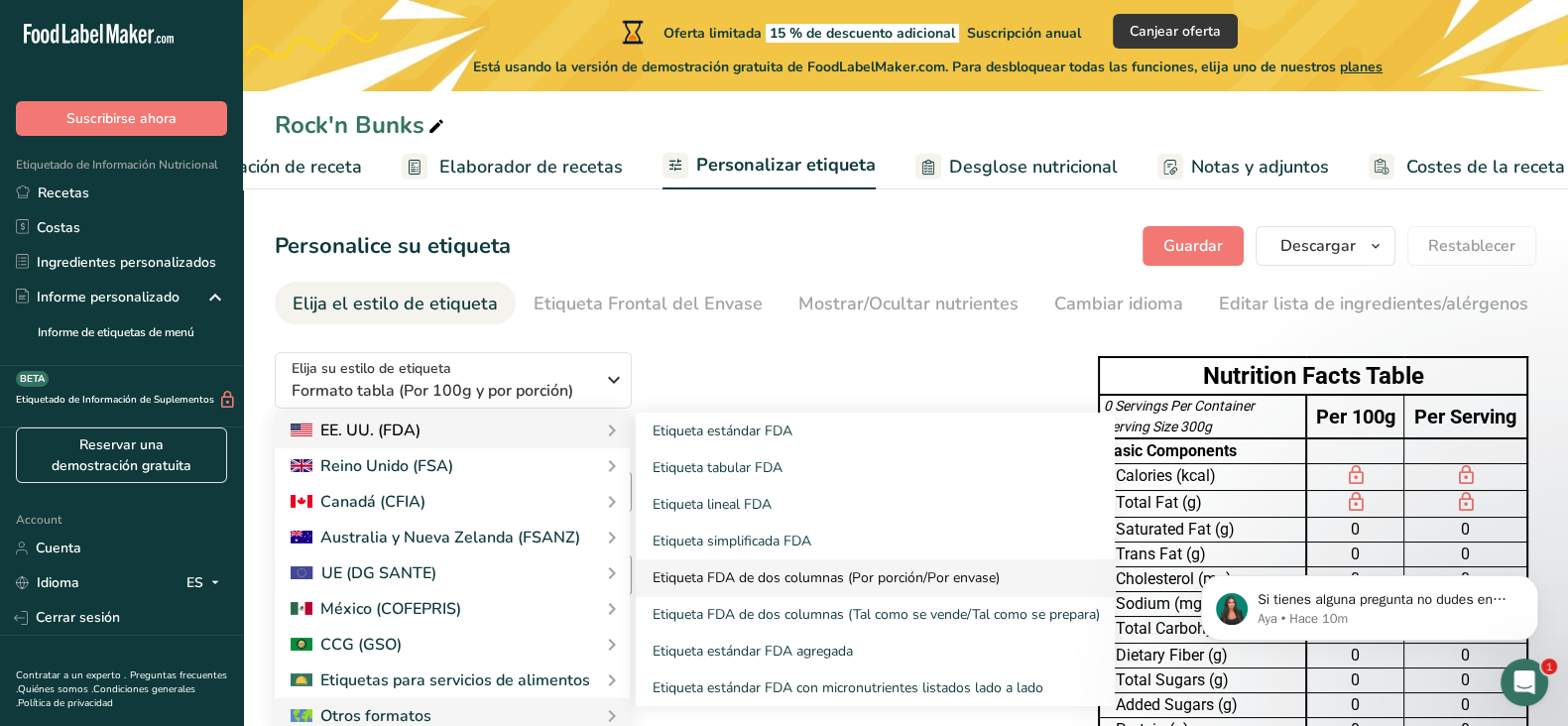 click on "Etiqueta FDA de dos columnas (Por porción/Por envase)" at bounding box center [875, 577] 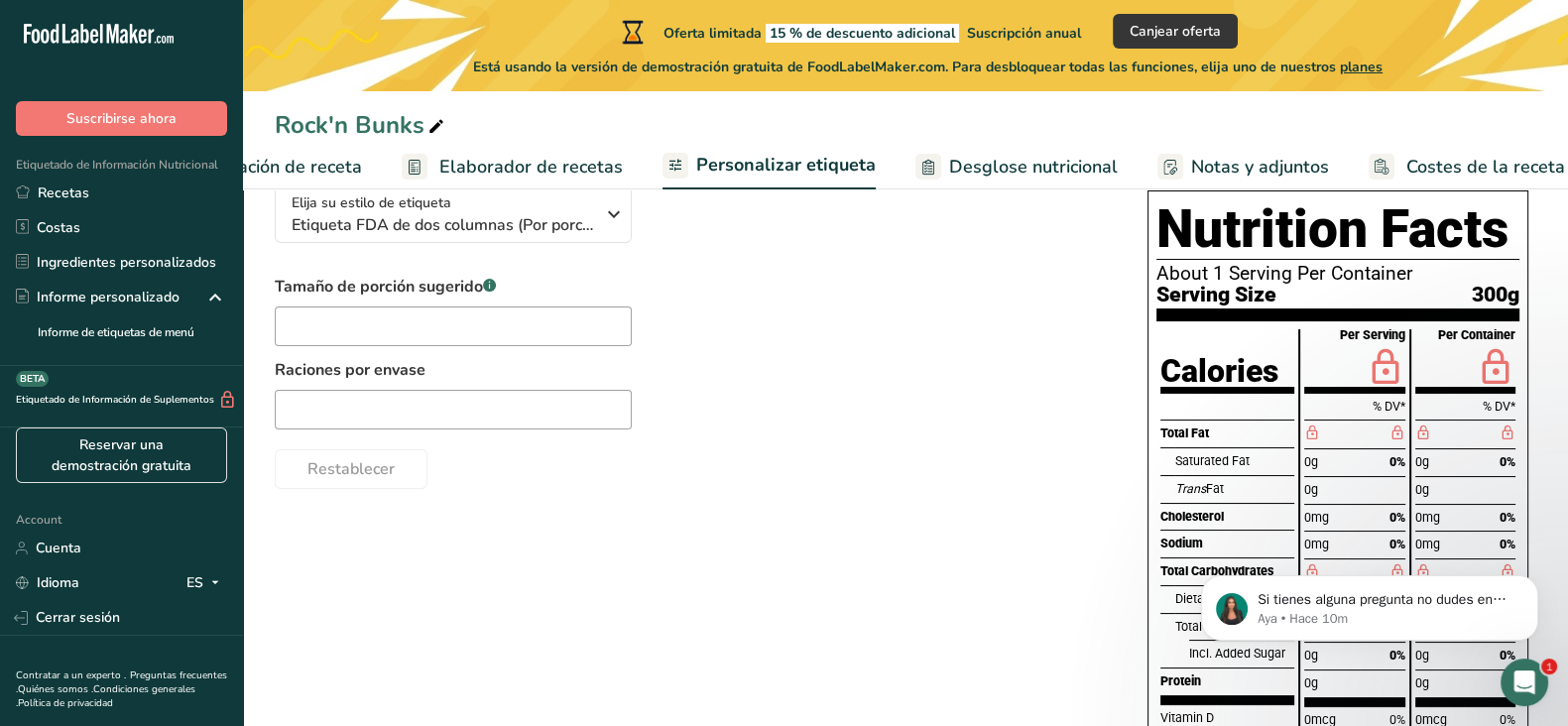 scroll, scrollTop: 98, scrollLeft: 0, axis: vertical 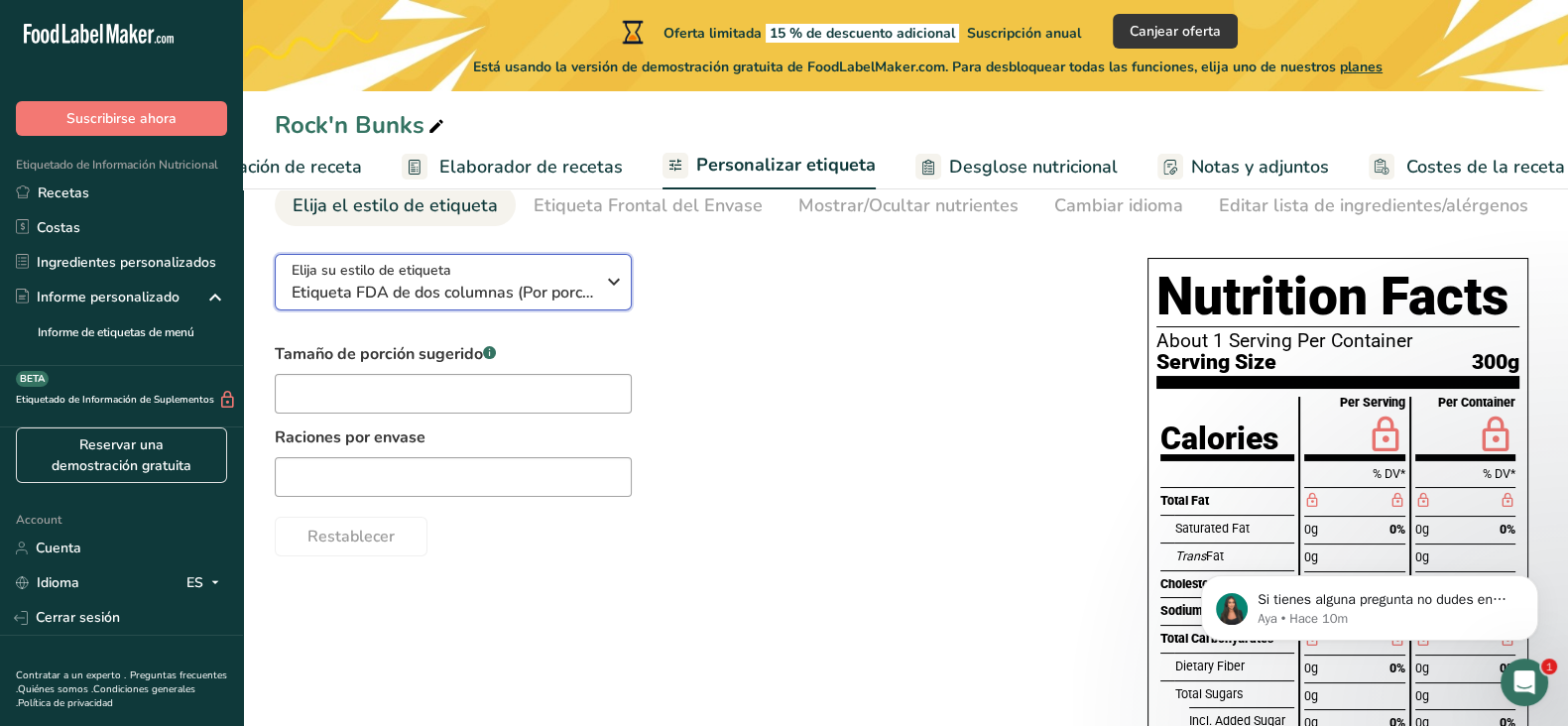 click on "Elija su estilo de etiqueta
Etiqueta FDA de dos columnas (Por porción/Por envase)" at bounding box center [453, 282] 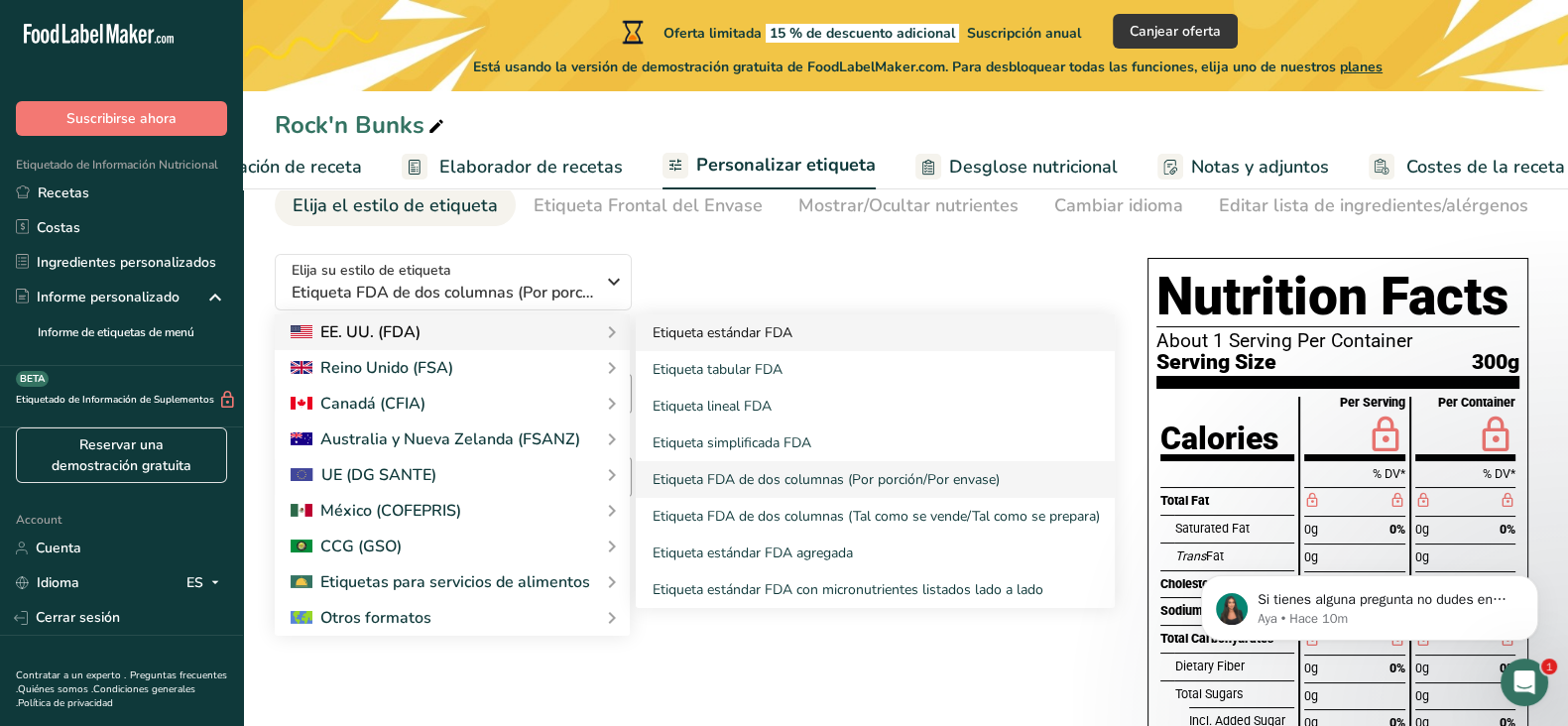 click on "Etiqueta estándar FDA" at bounding box center [875, 332] 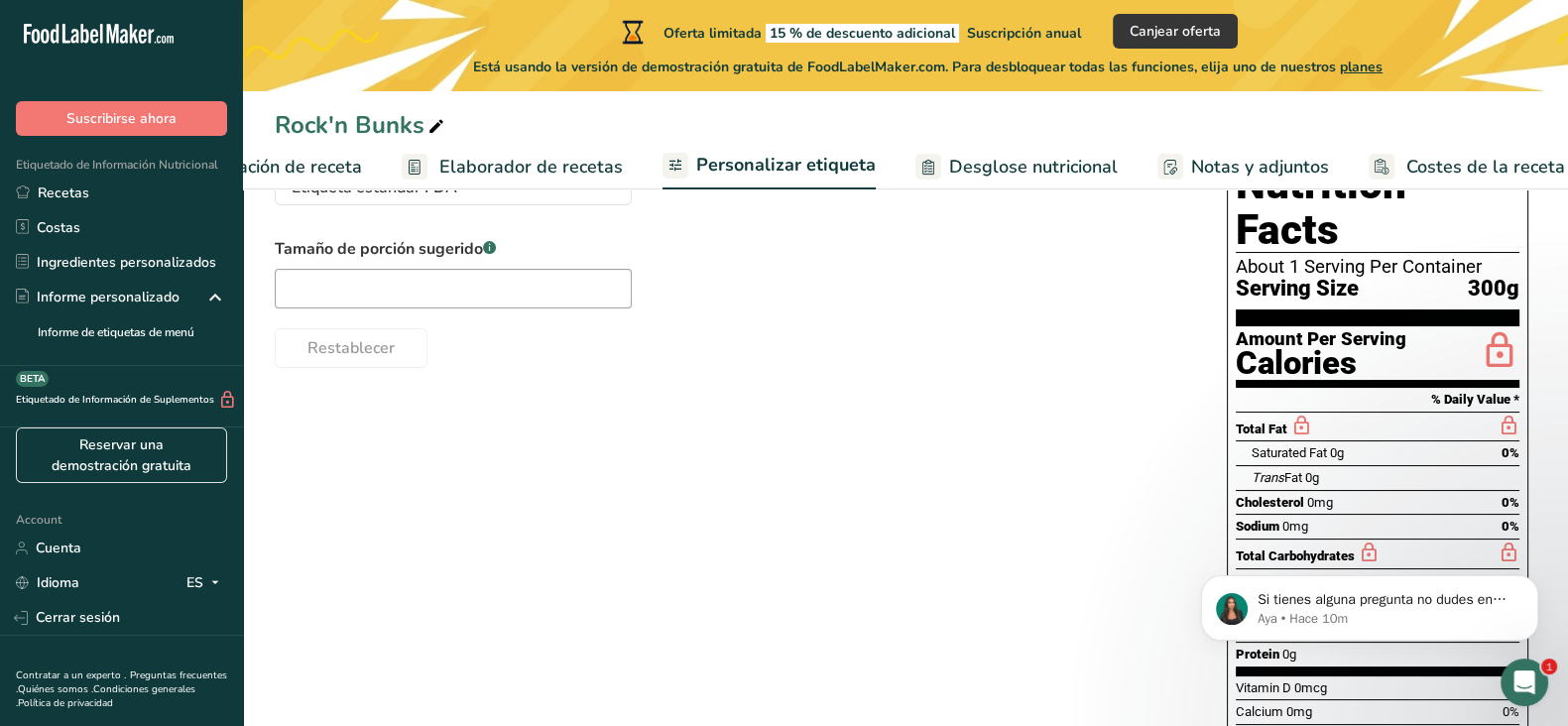 scroll, scrollTop: 0, scrollLeft: 0, axis: both 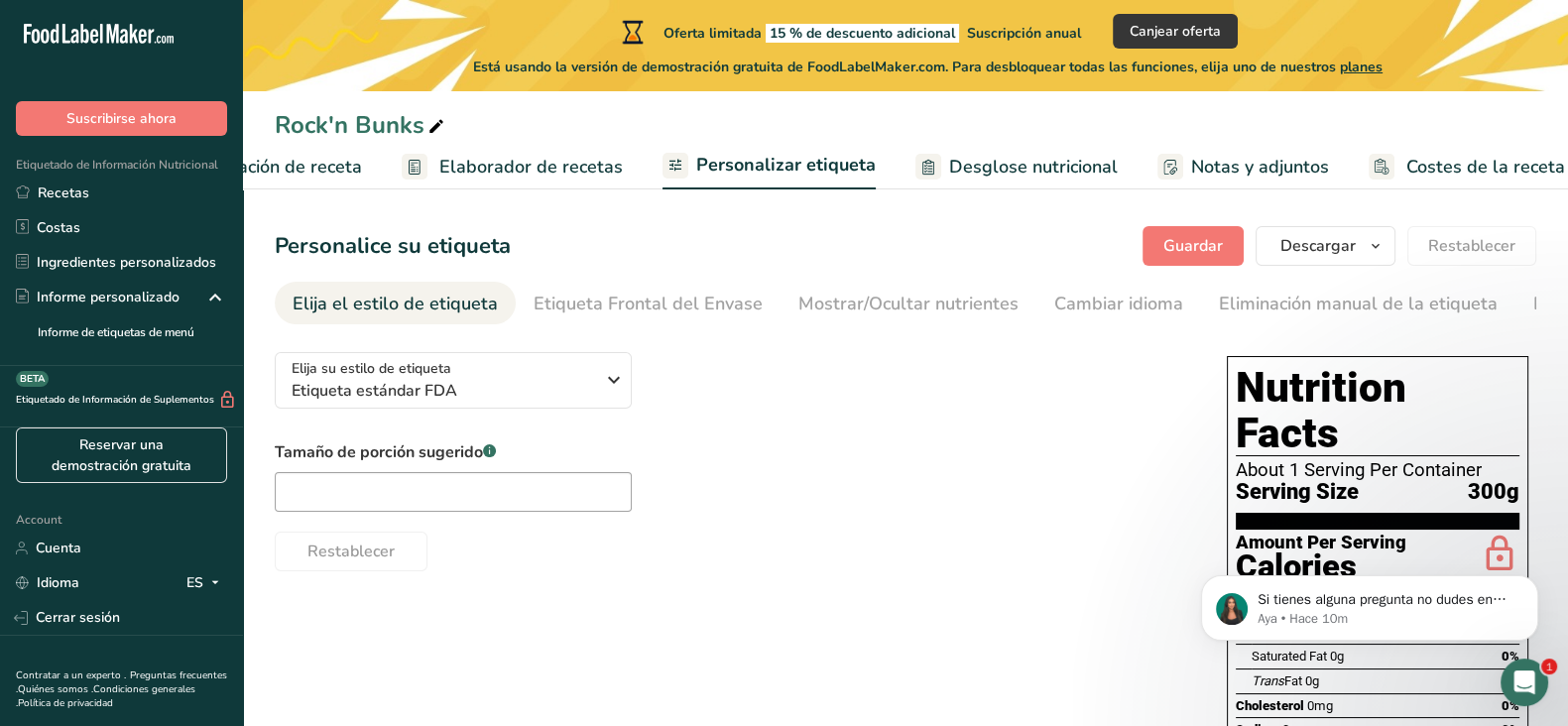 click on "Elaborador de recetas" at bounding box center [531, 167] 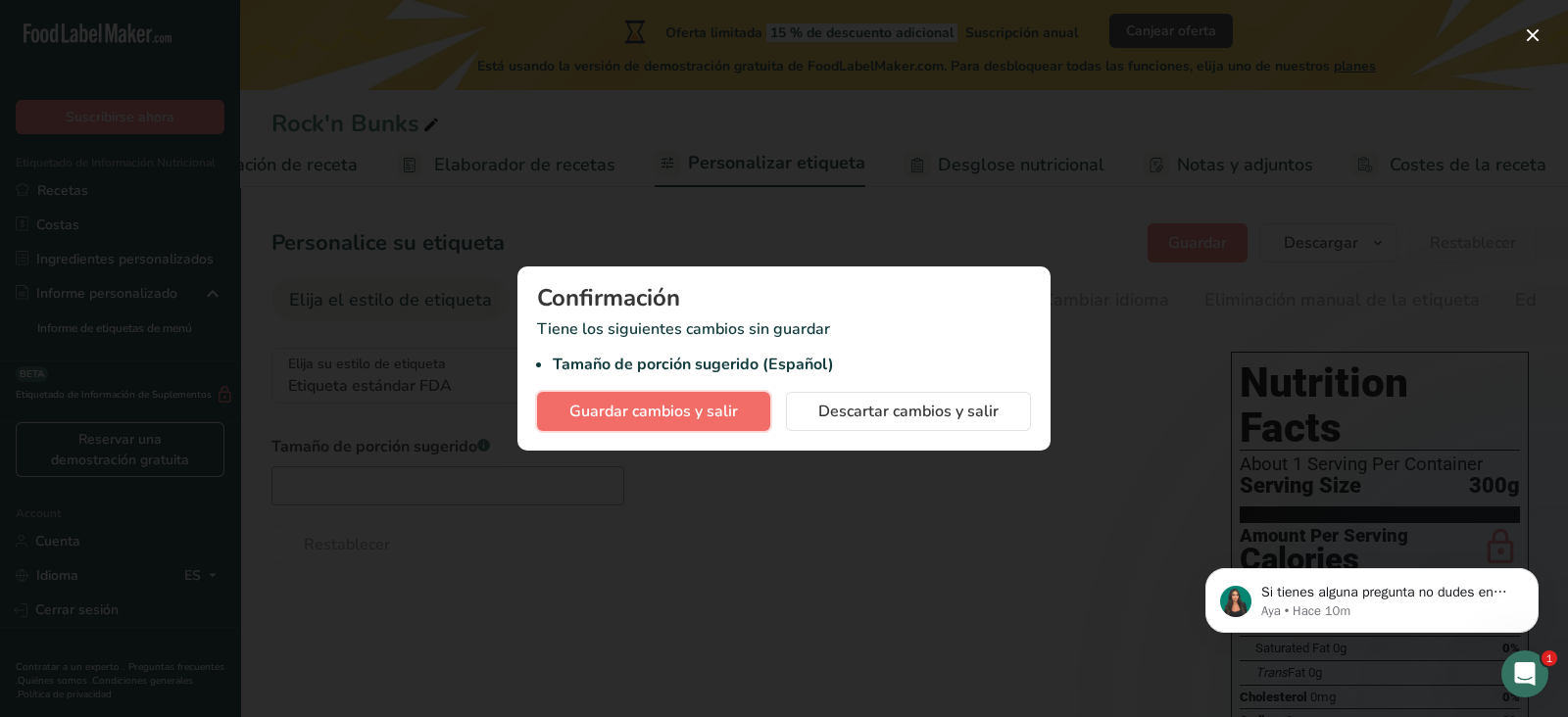 click on "Guardar cambios y salir" at bounding box center [654, 411] 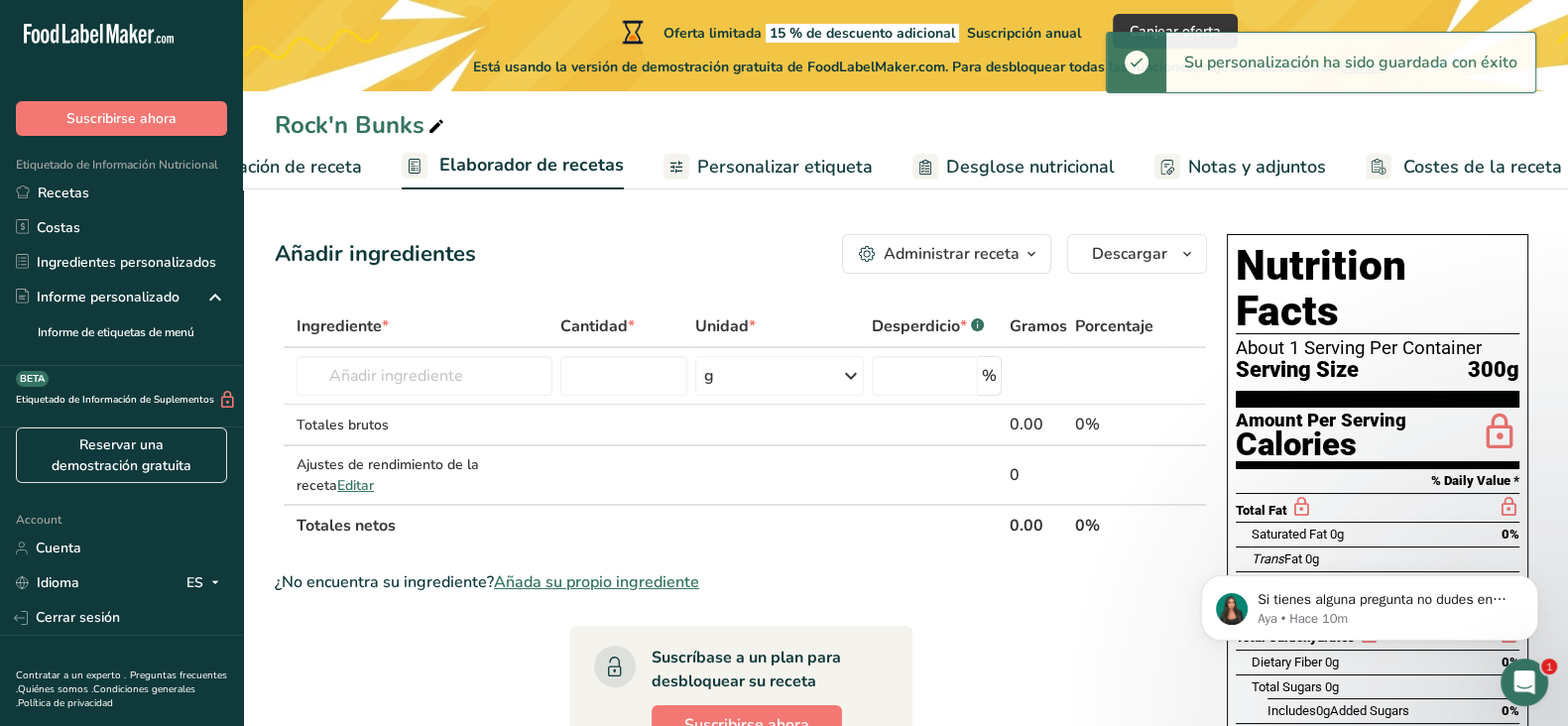 scroll, scrollTop: 90, scrollLeft: 0, axis: vertical 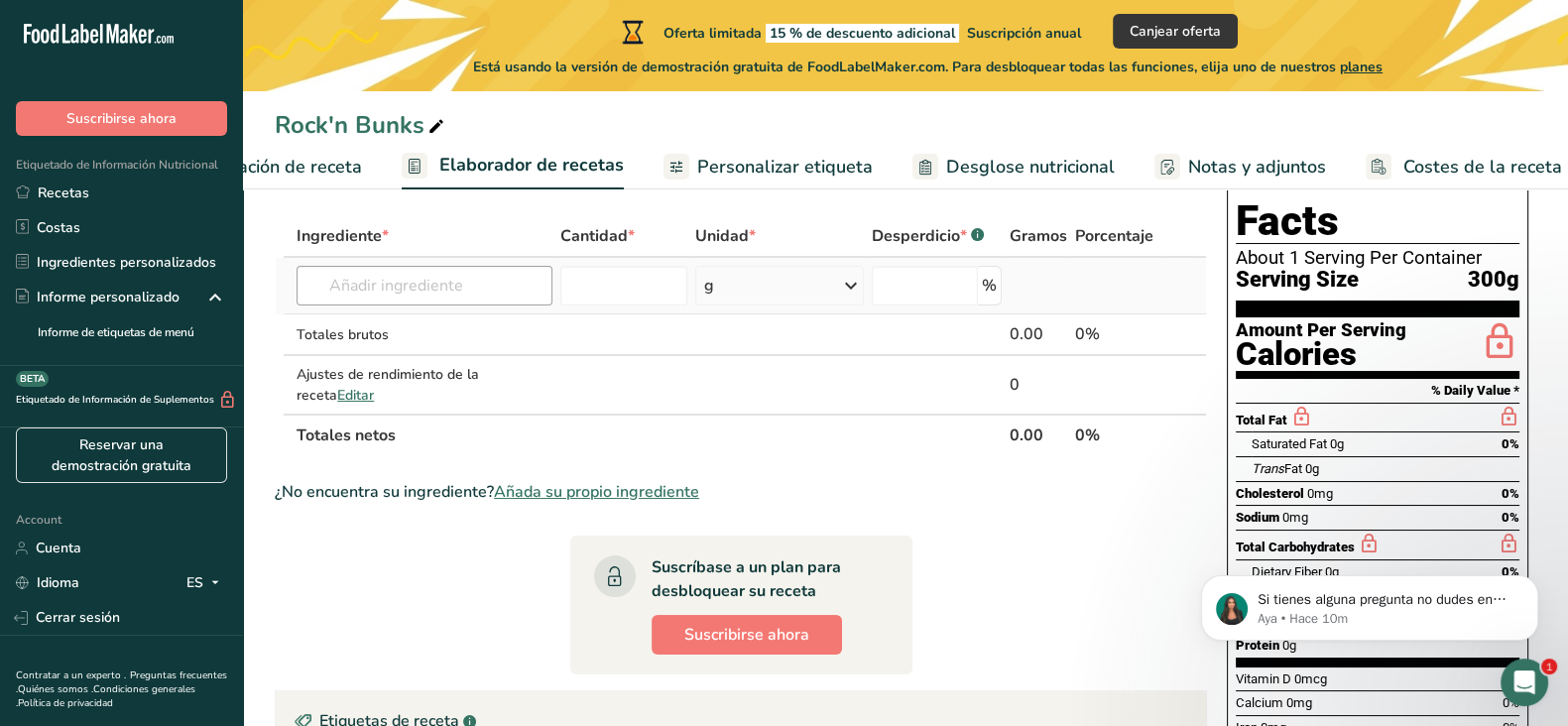 drag, startPoint x: 410, startPoint y: 309, endPoint x: 395, endPoint y: 293, distance: 21.931712 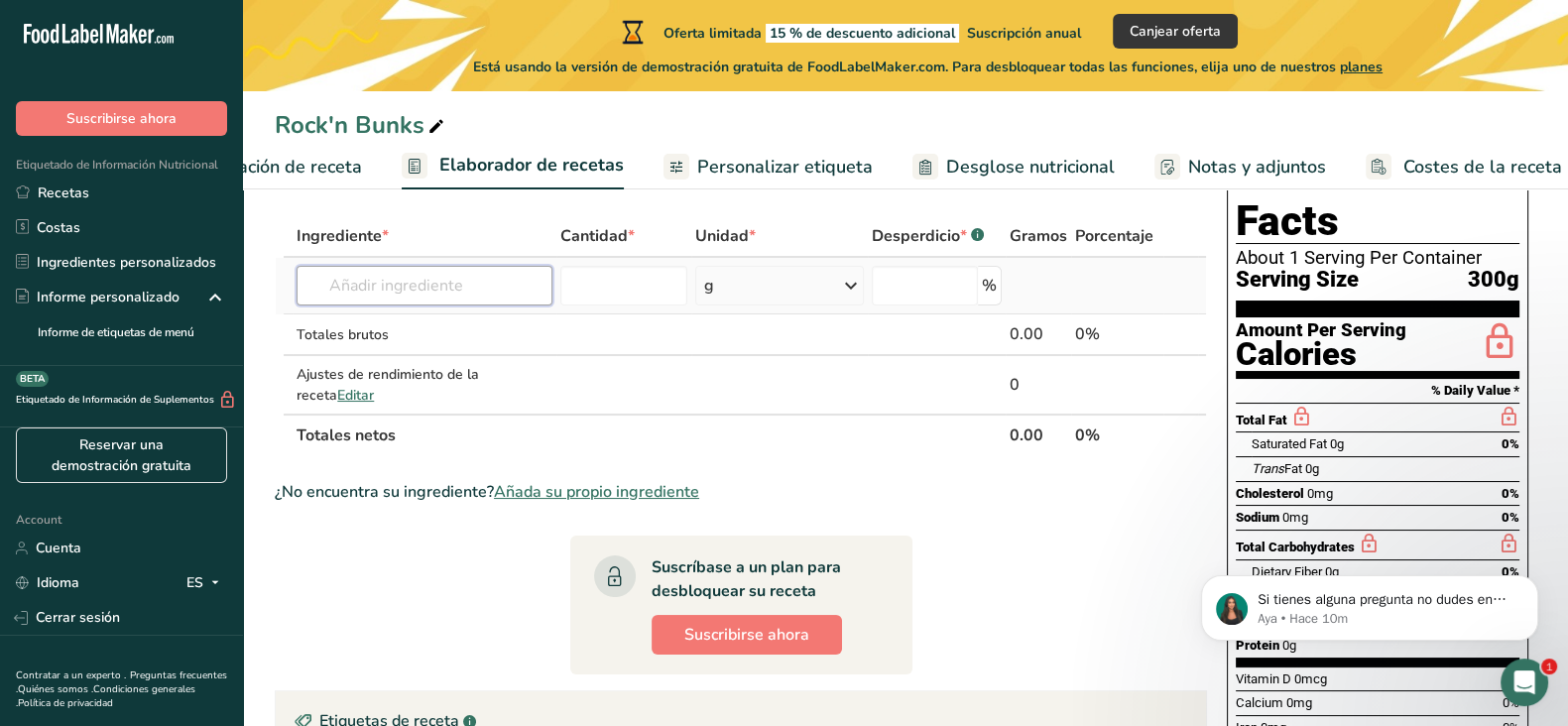 click at bounding box center (424, 286) 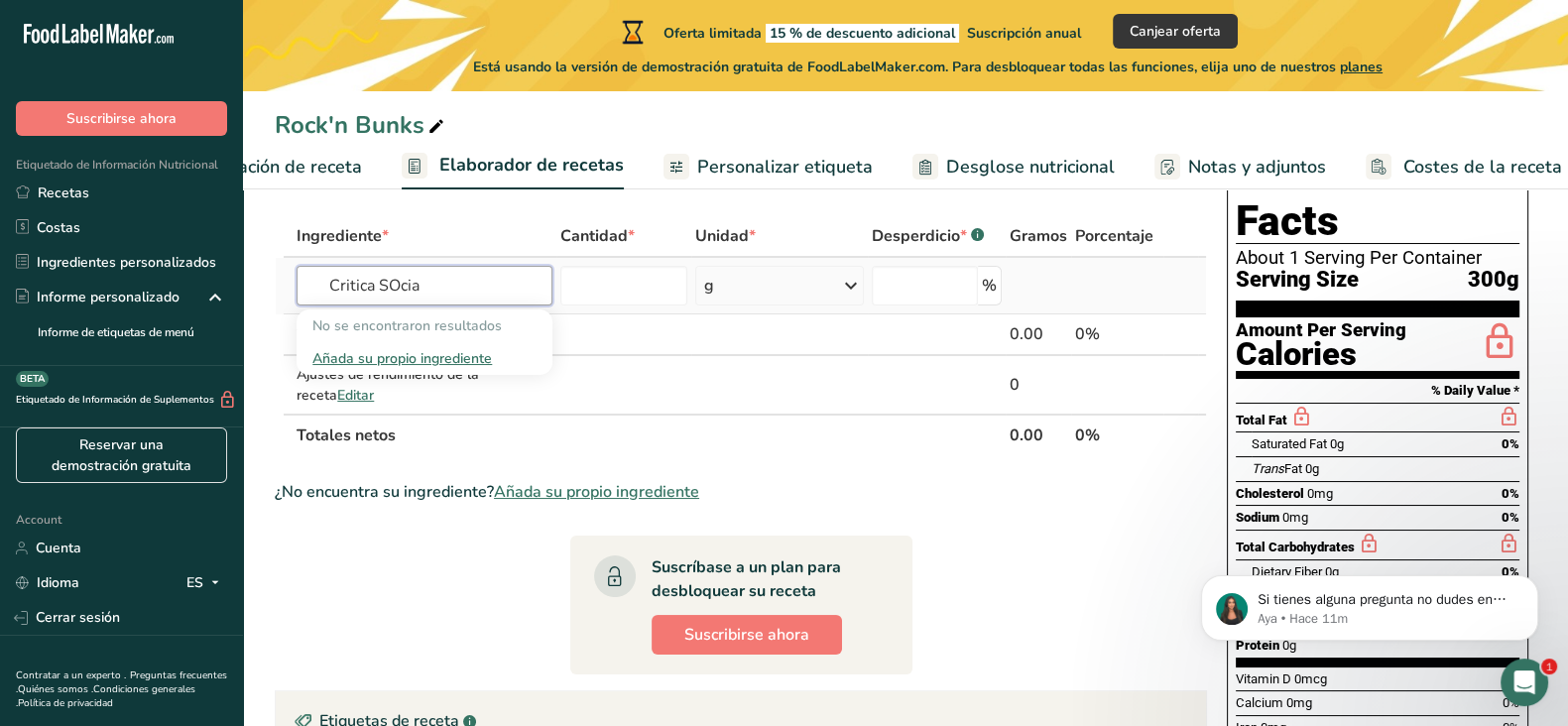 type on "Critica SOcial" 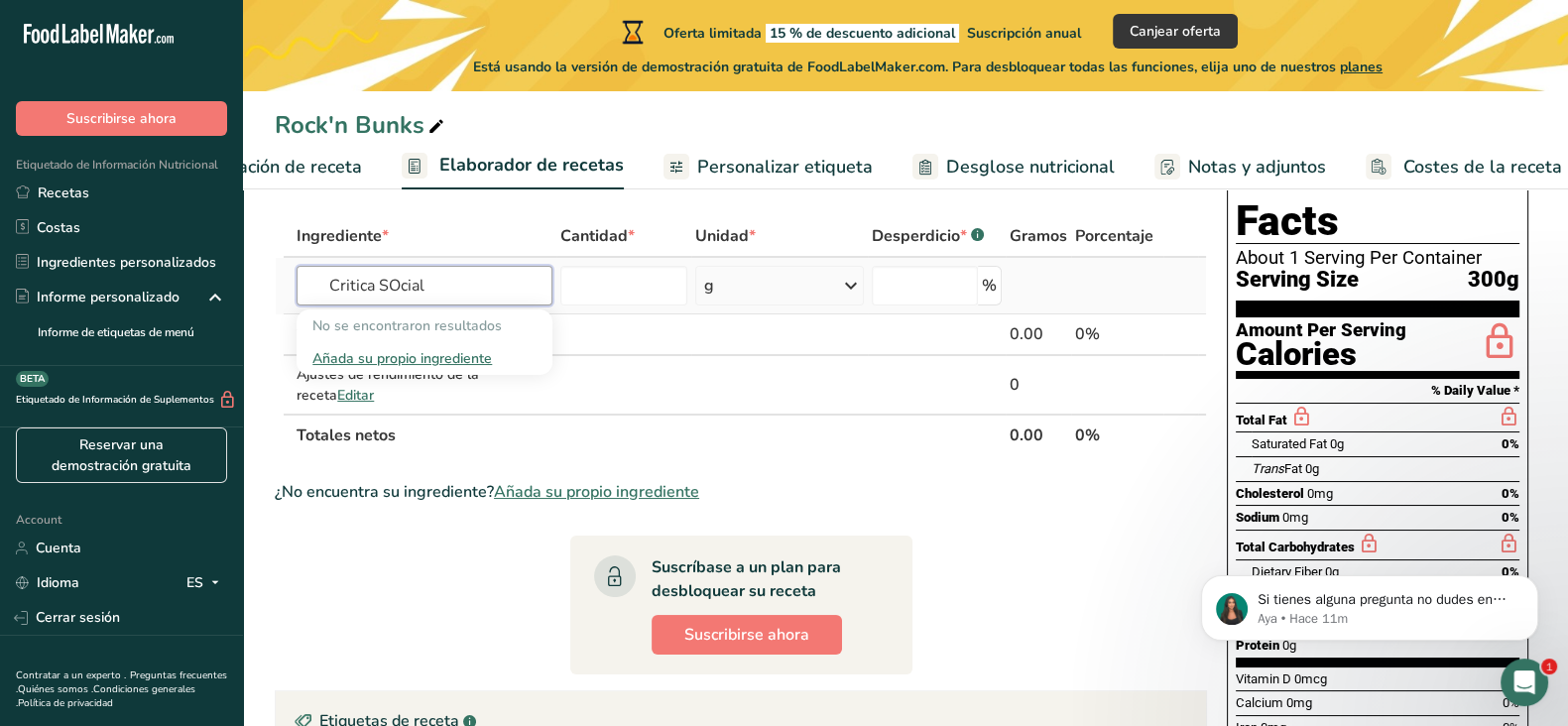 click on "Critica SOcial" at bounding box center (424, 286) 